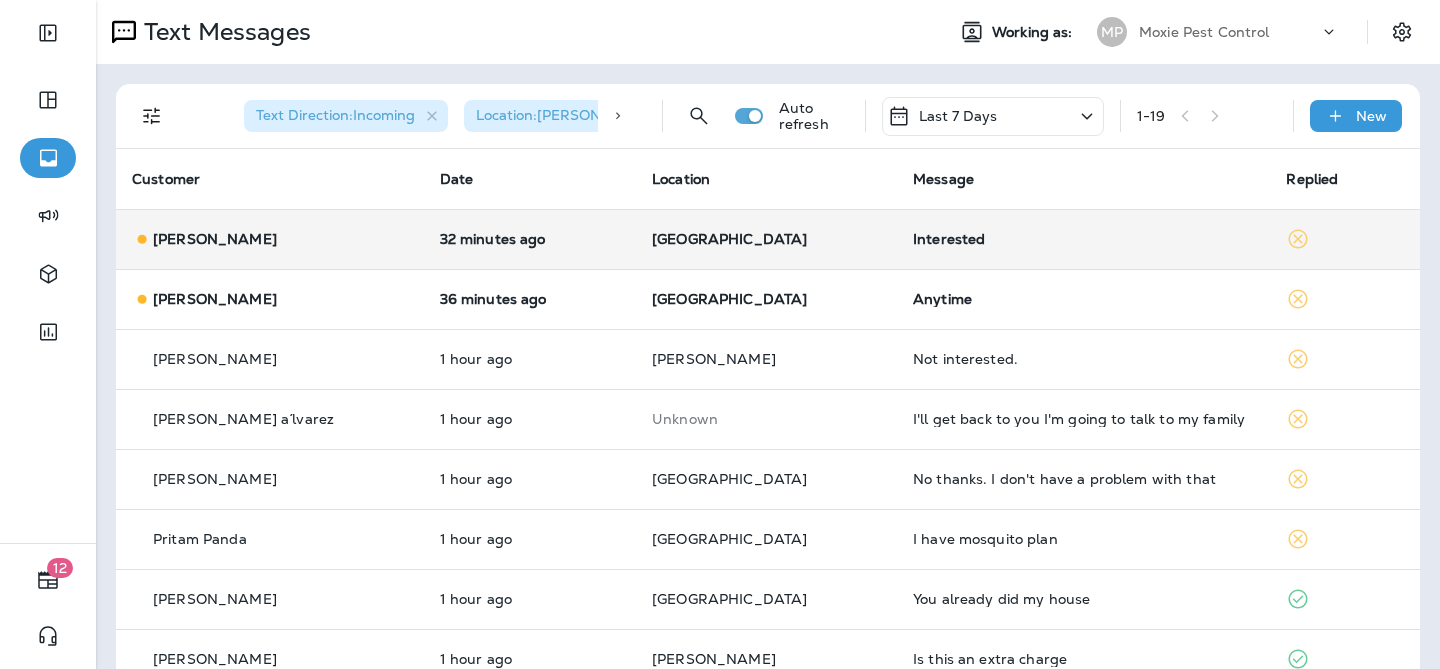 scroll, scrollTop: 0, scrollLeft: 0, axis: both 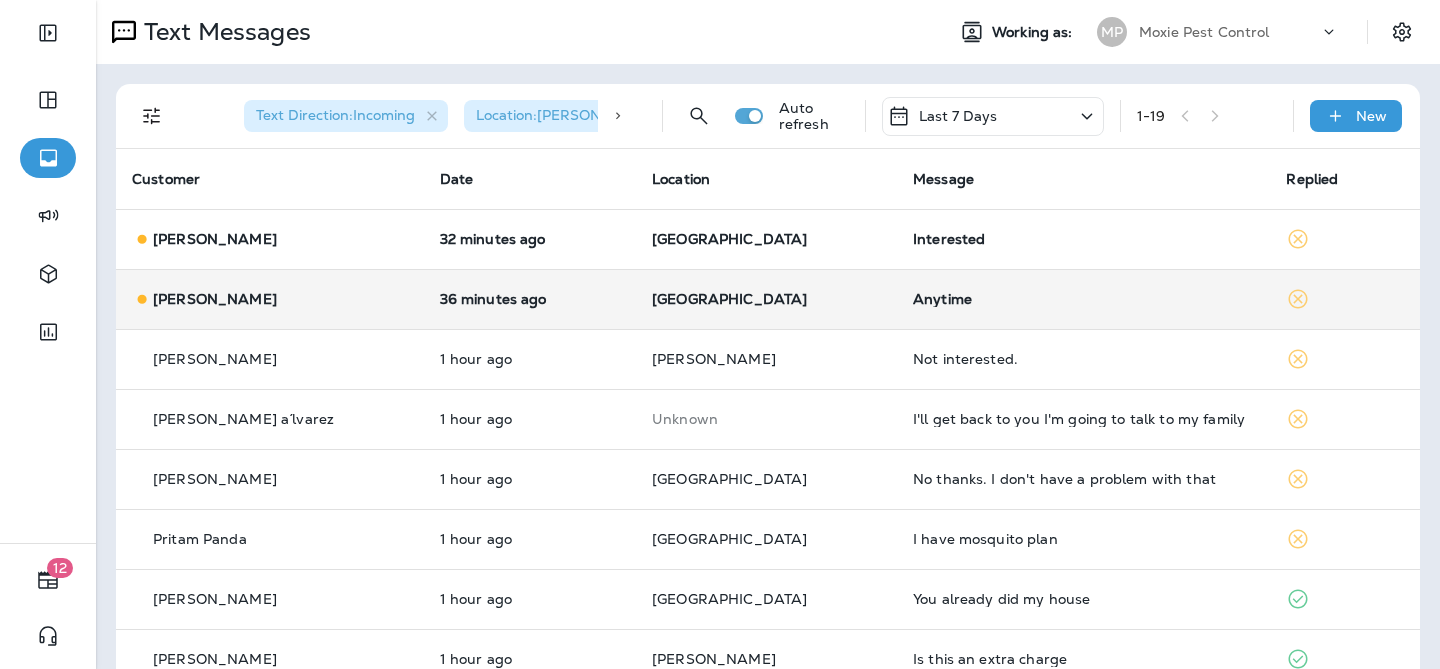 click on "36 minutes ago" at bounding box center [530, 299] 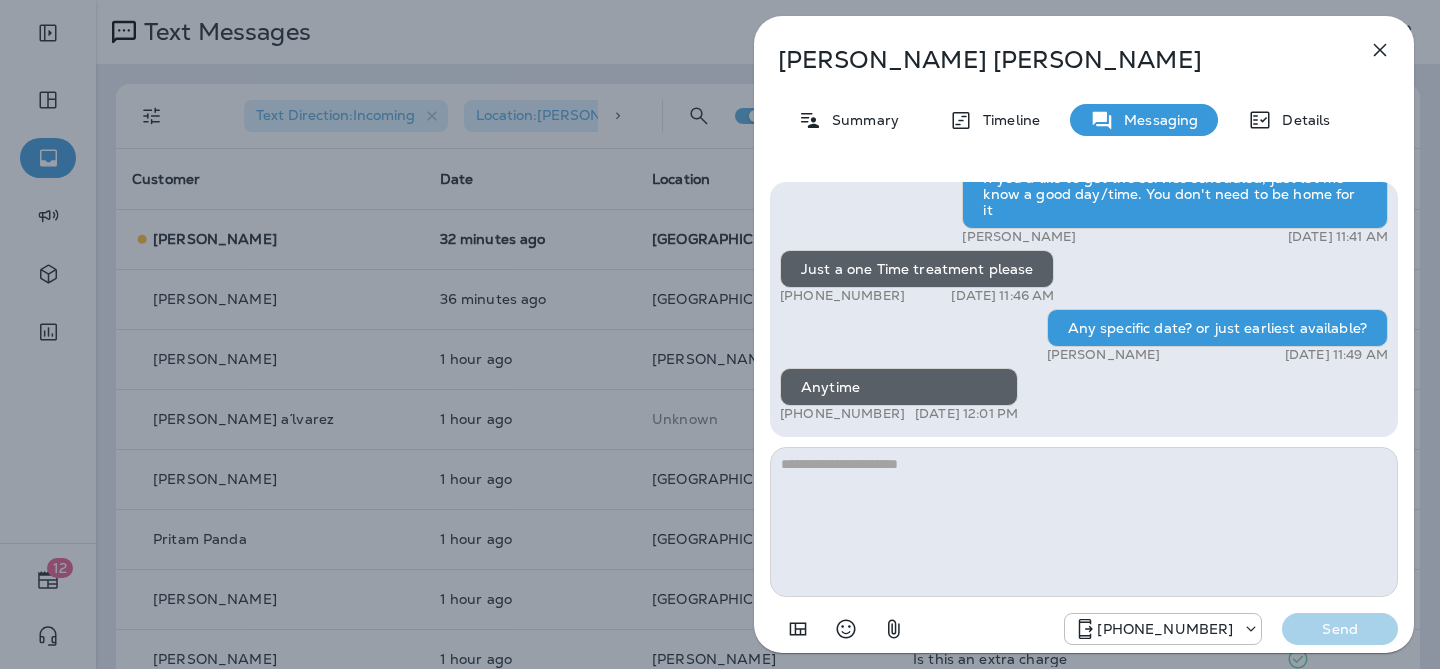 click 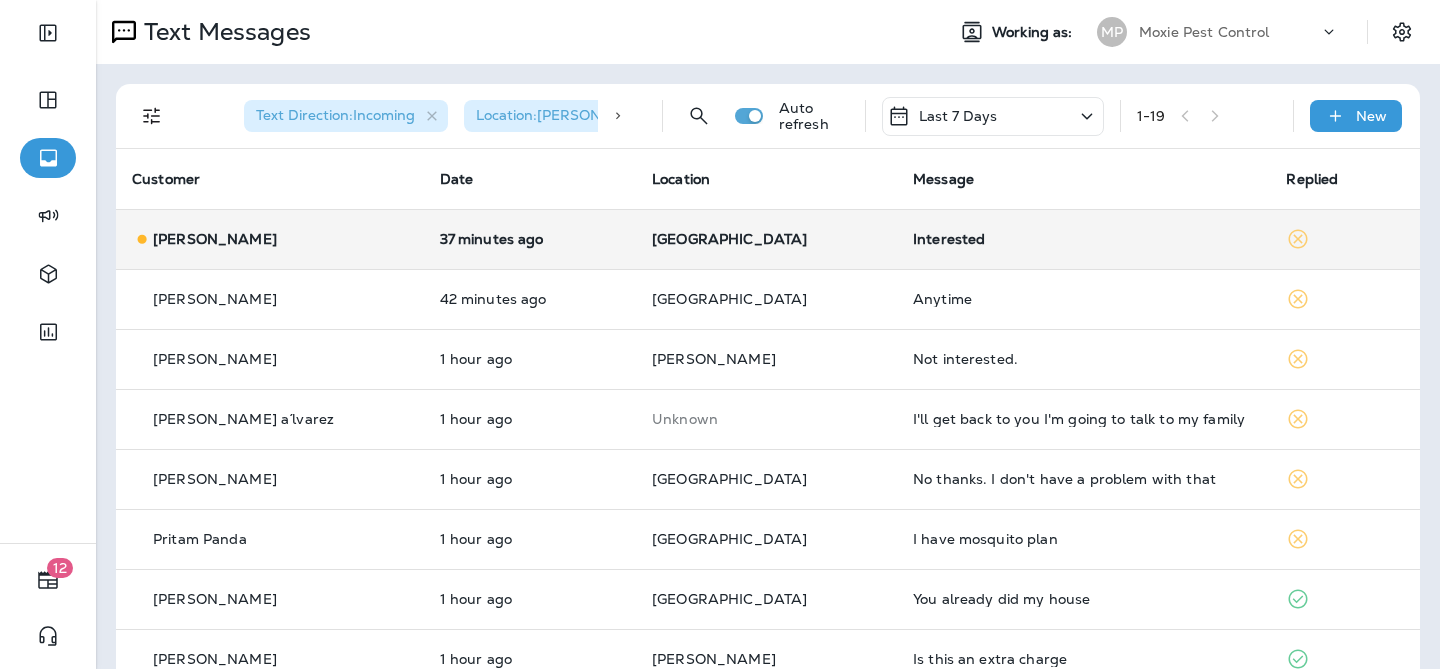 click on "[PERSON_NAME]" at bounding box center [270, 239] 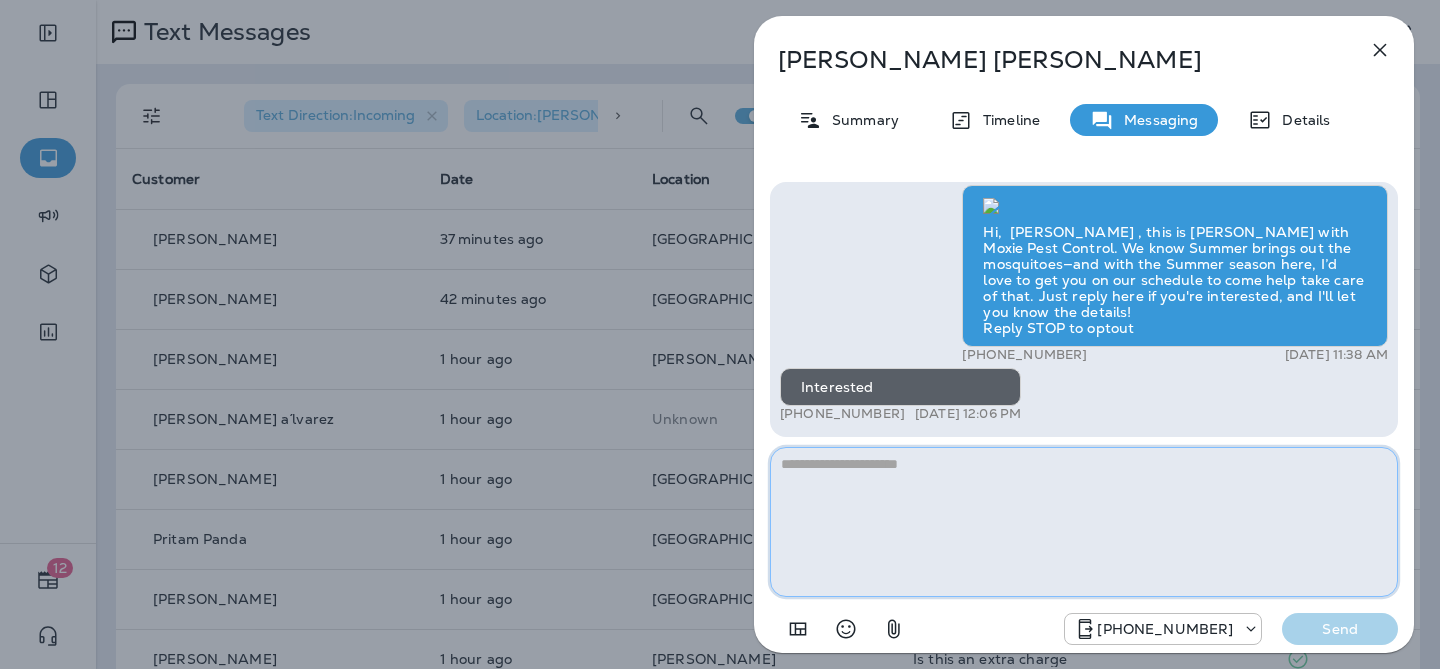 paste on "**********" 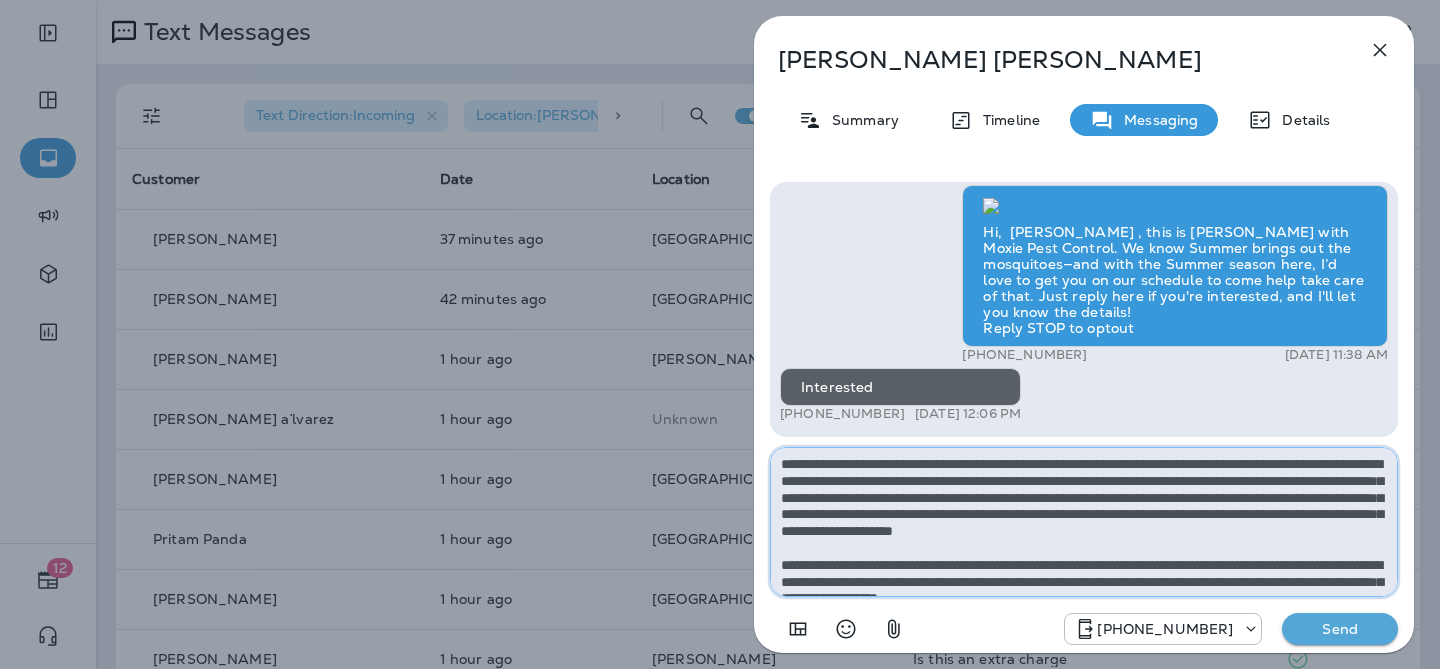 scroll, scrollTop: 78, scrollLeft: 0, axis: vertical 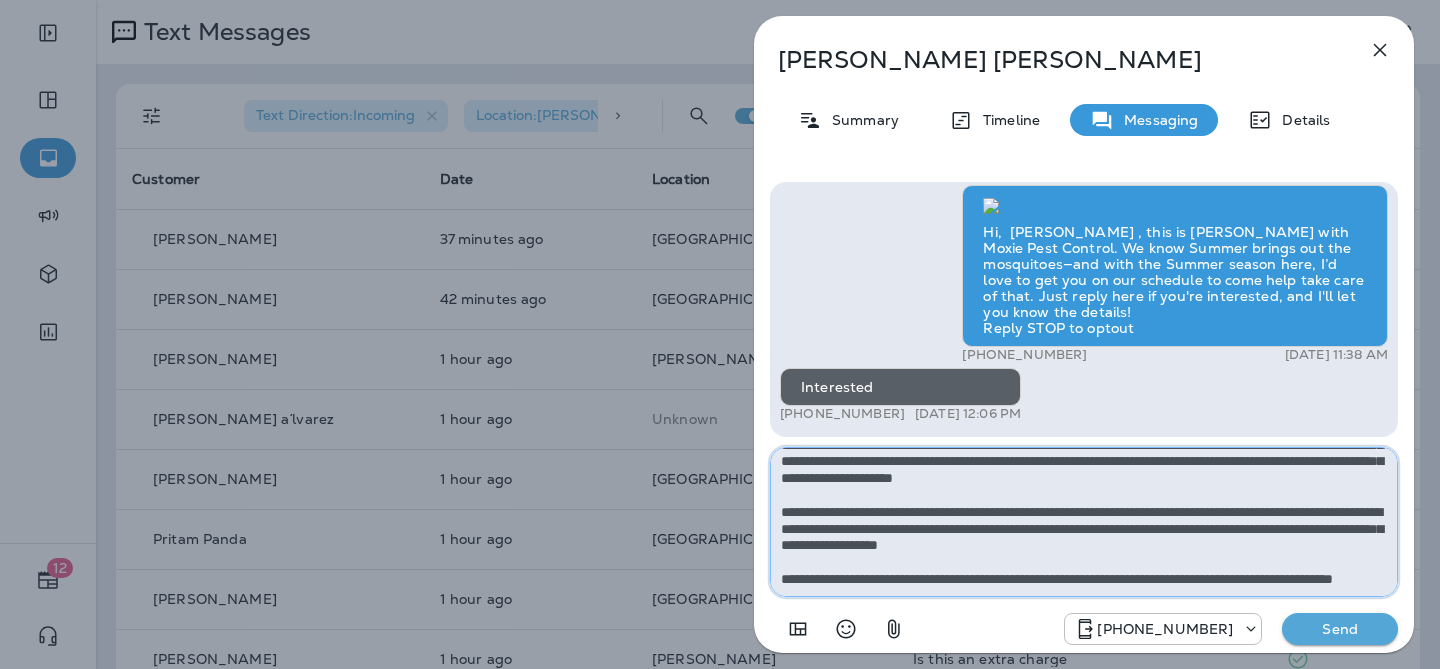 type on "**********" 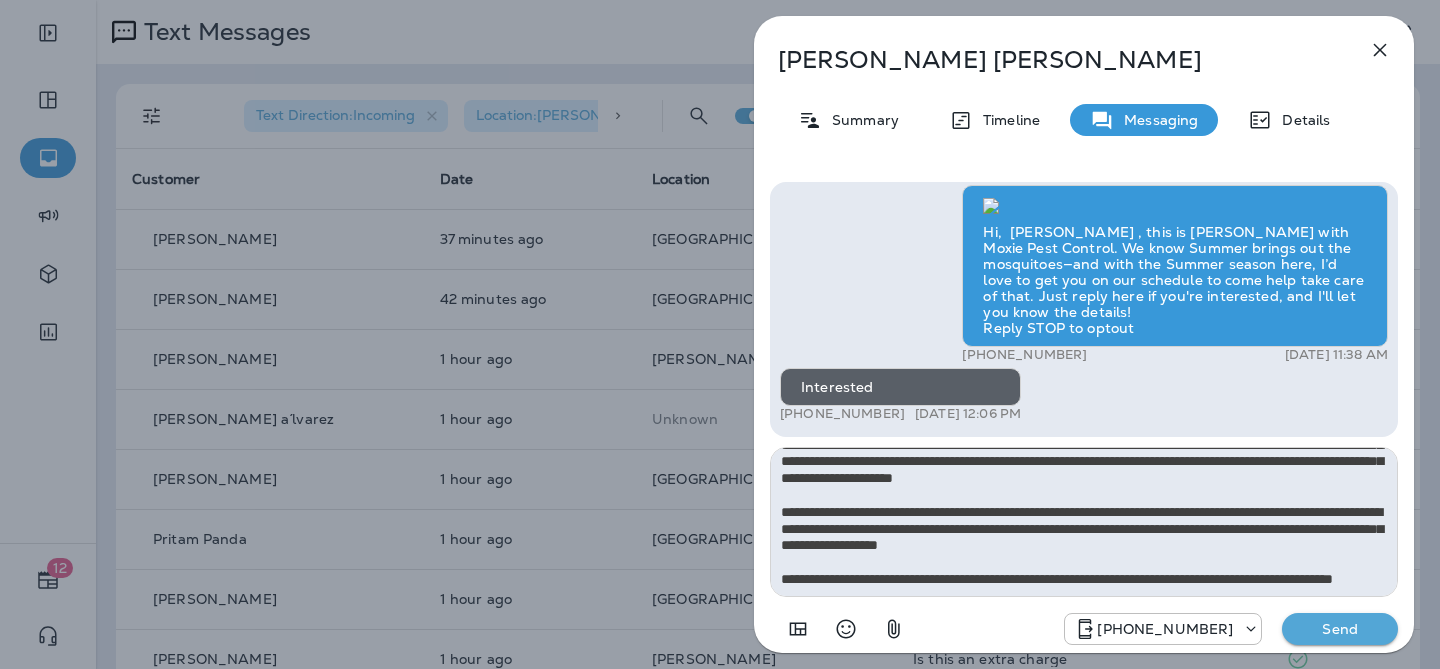 click on "Send" at bounding box center (1340, 629) 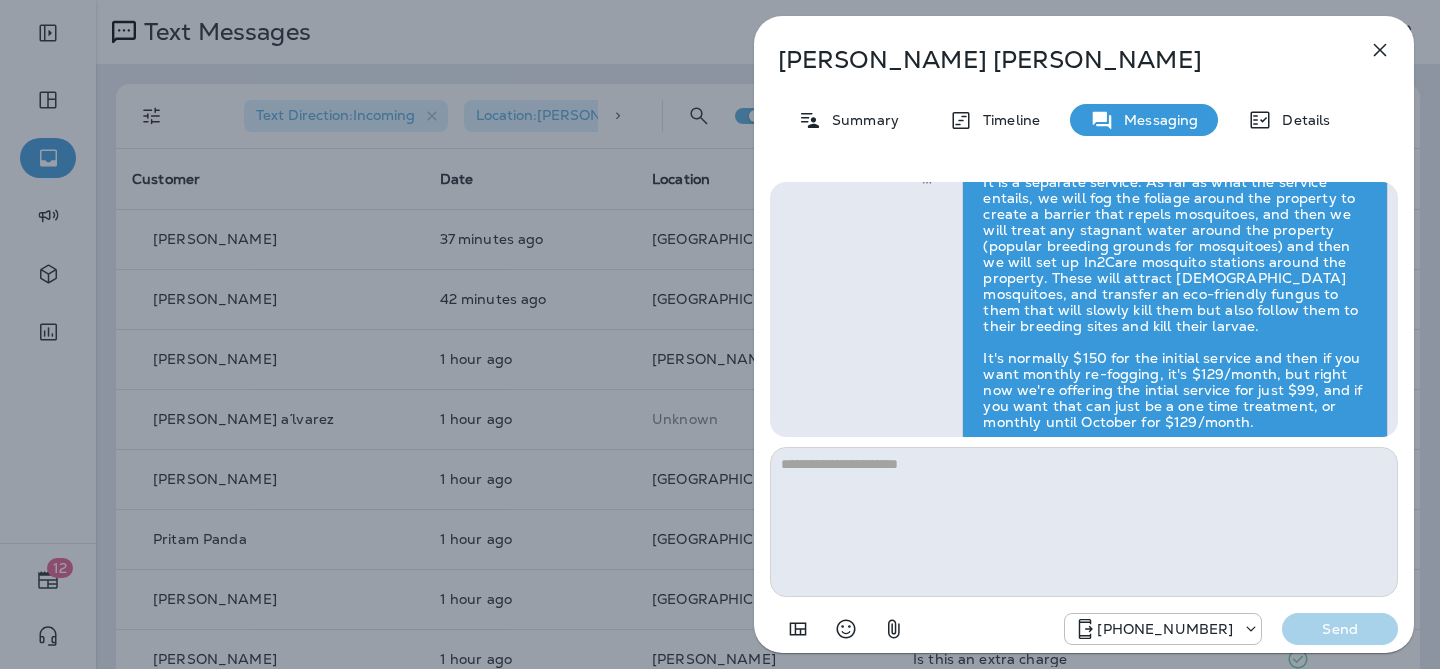 scroll, scrollTop: 0, scrollLeft: 0, axis: both 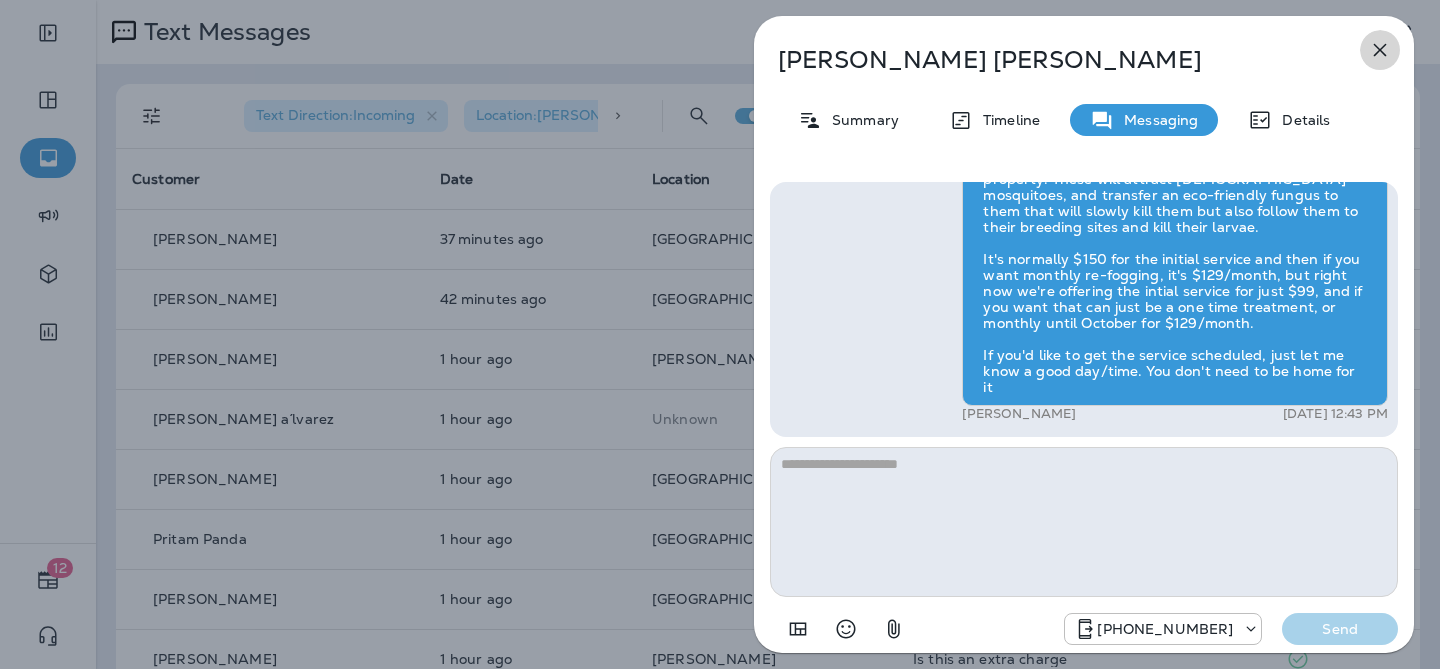click 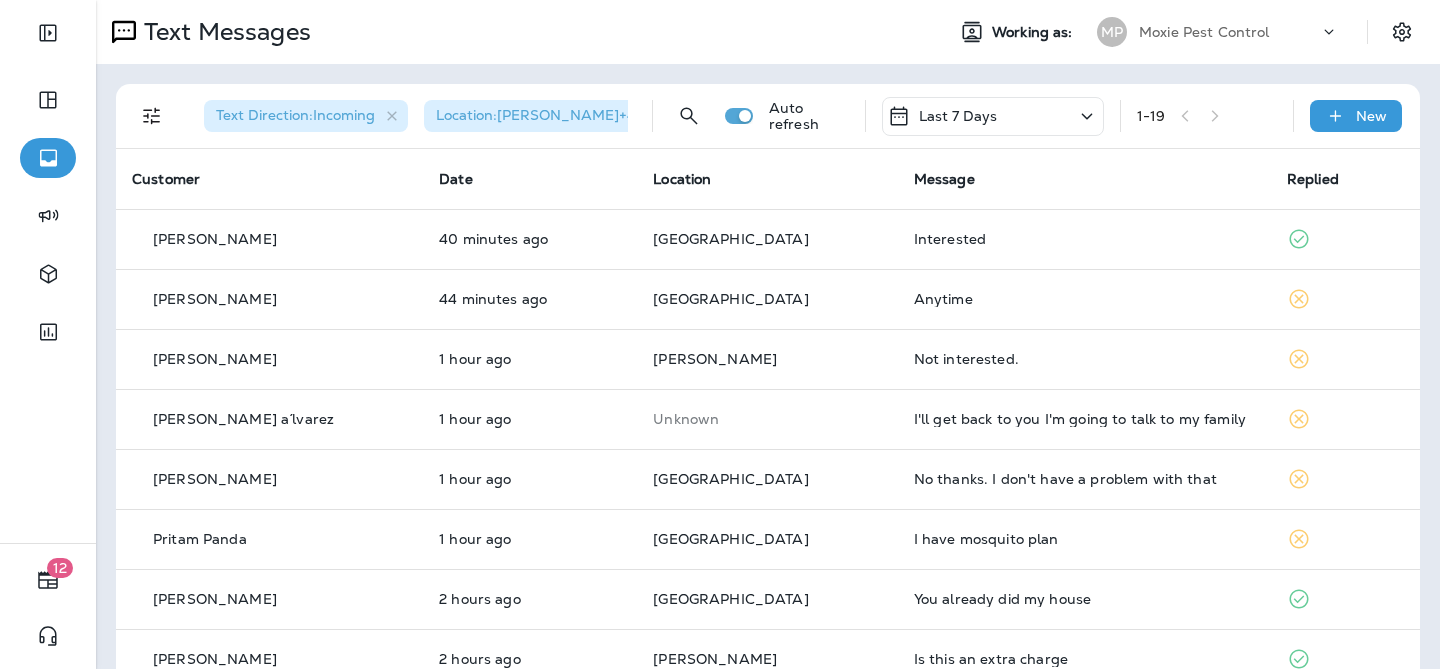 scroll, scrollTop: 0, scrollLeft: 0, axis: both 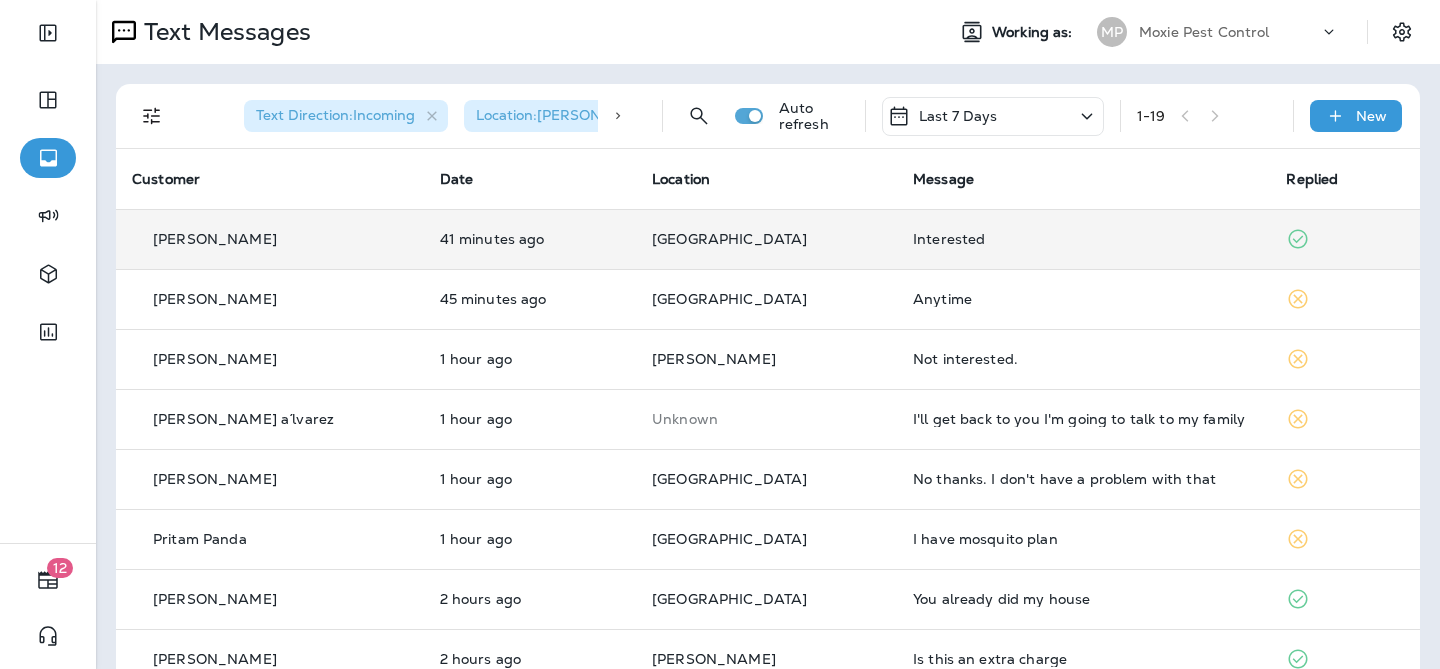 click on "[GEOGRAPHIC_DATA]" at bounding box center (766, 239) 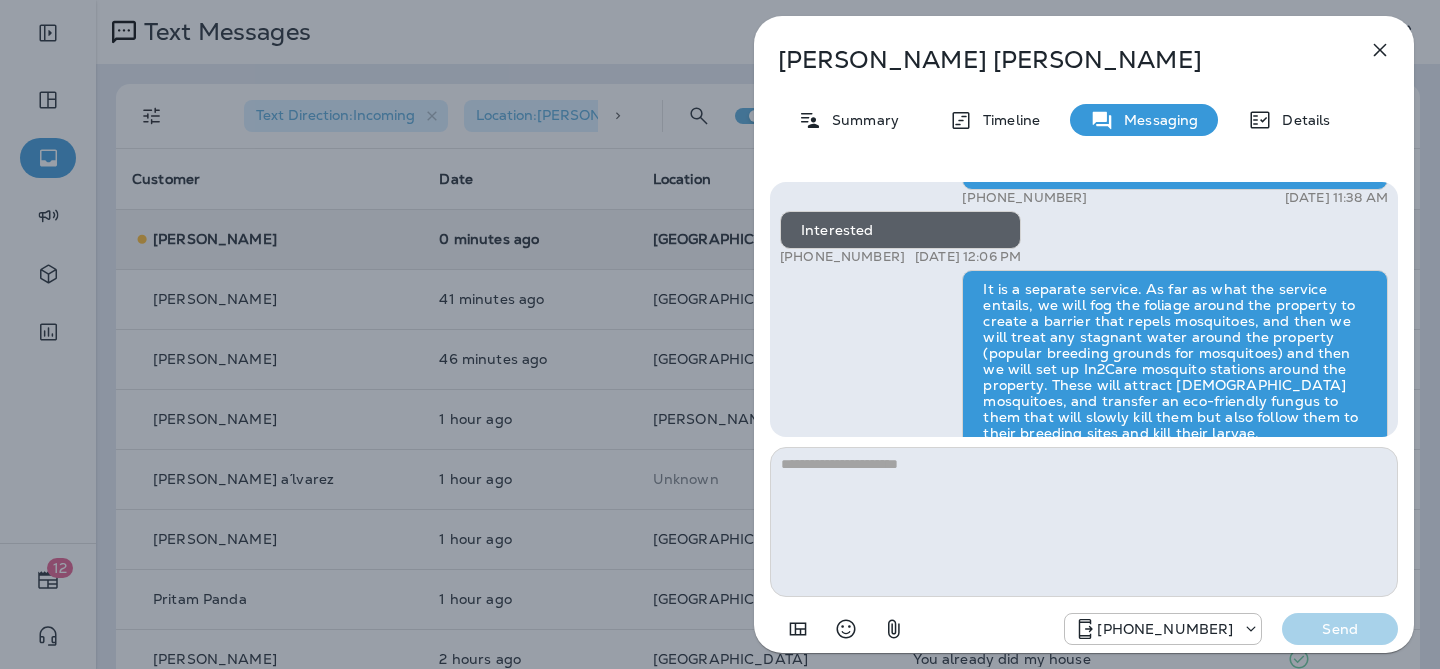 scroll, scrollTop: -38, scrollLeft: 0, axis: vertical 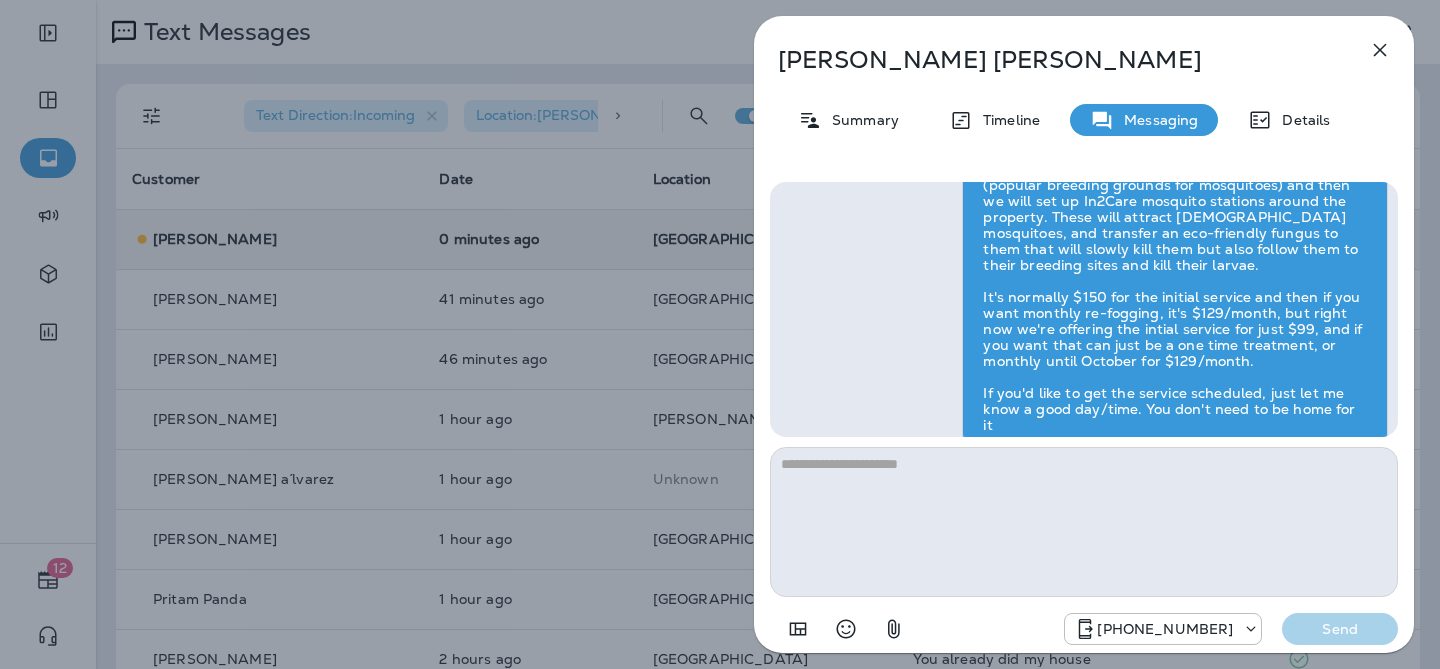 click at bounding box center [1380, 50] 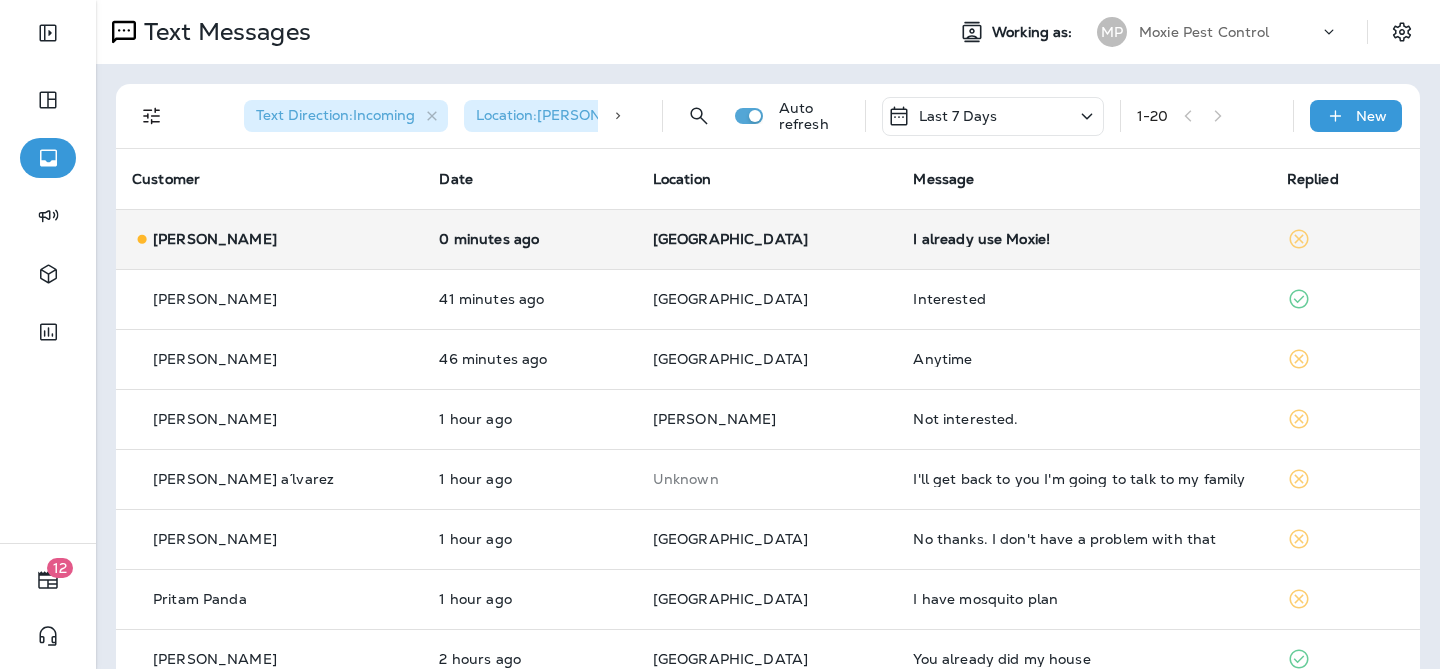 click on "[GEOGRAPHIC_DATA]" at bounding box center (767, 239) 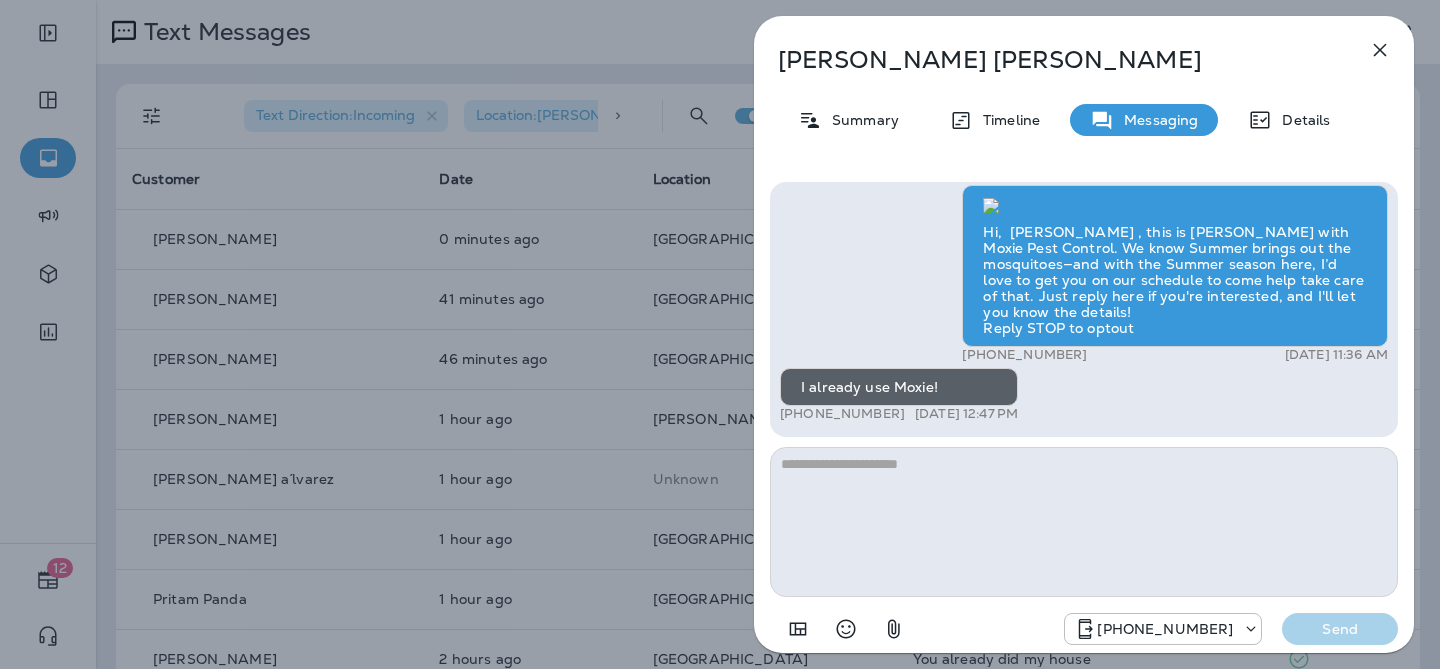 type on "**********" 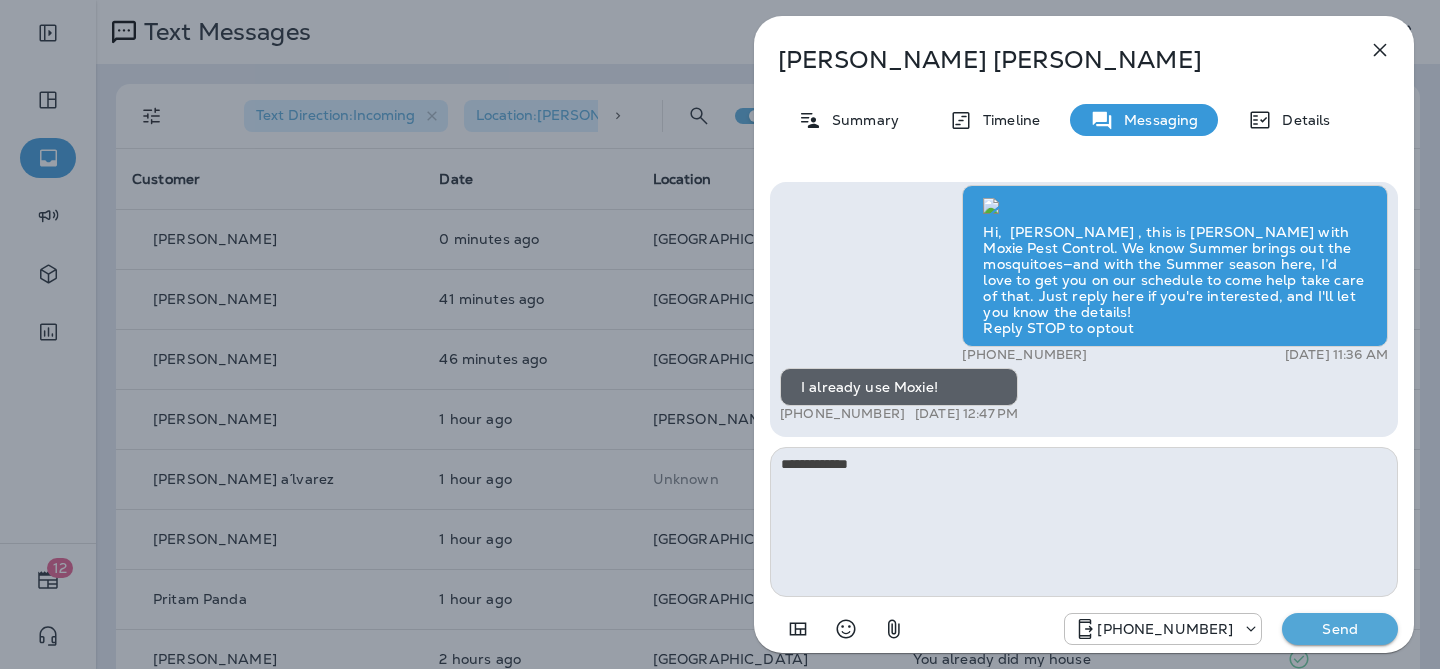 click on "**********" at bounding box center [1084, 522] 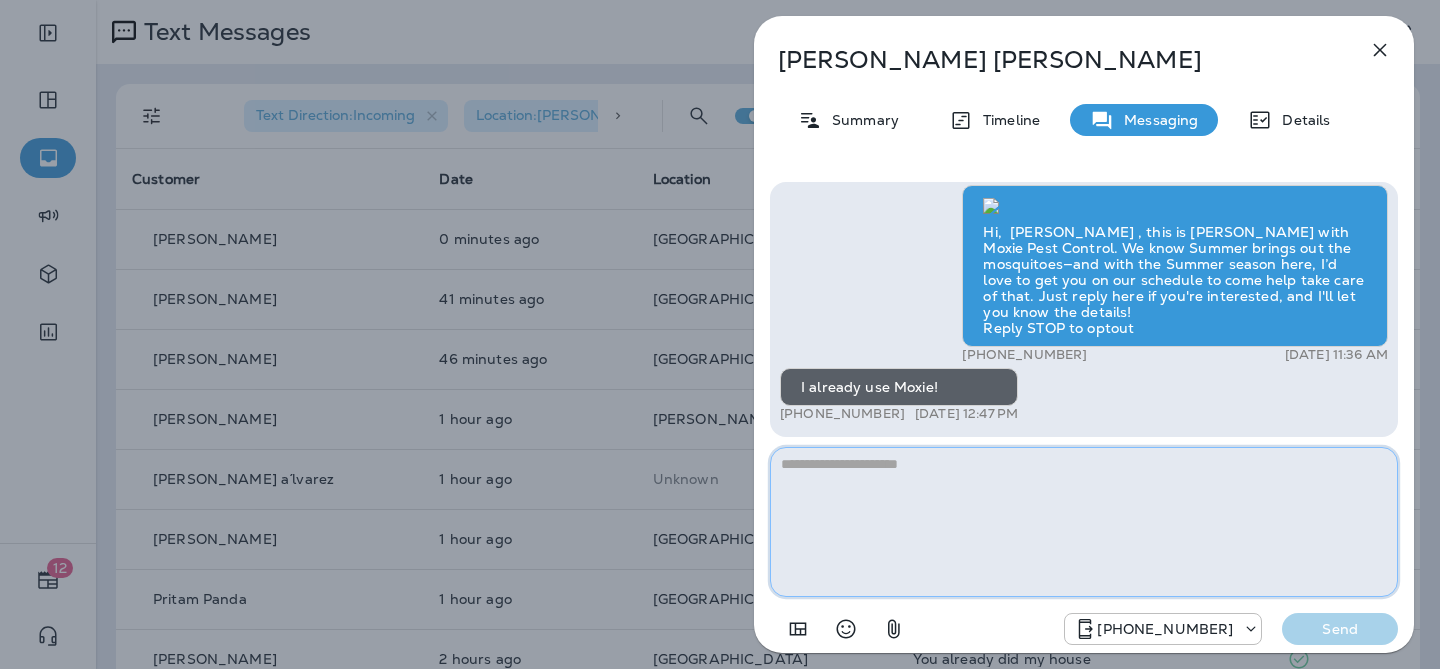 click at bounding box center (1084, 522) 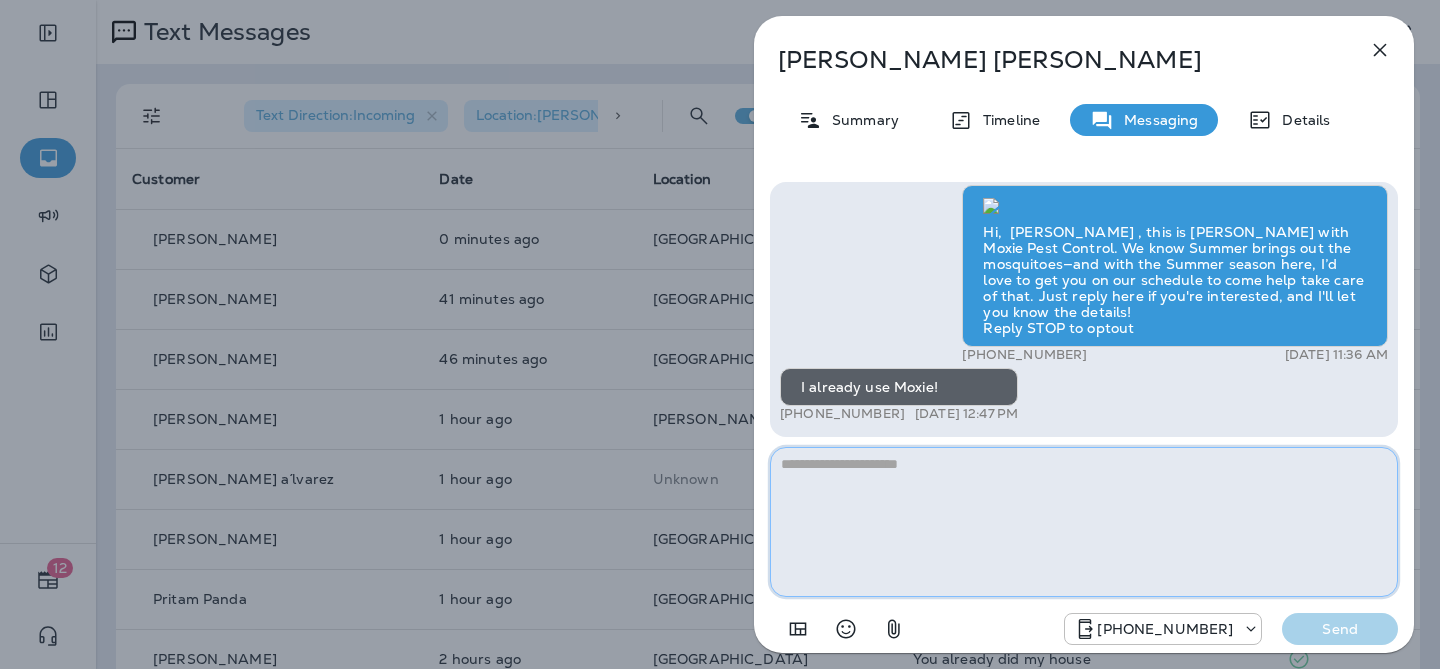 paste on "**********" 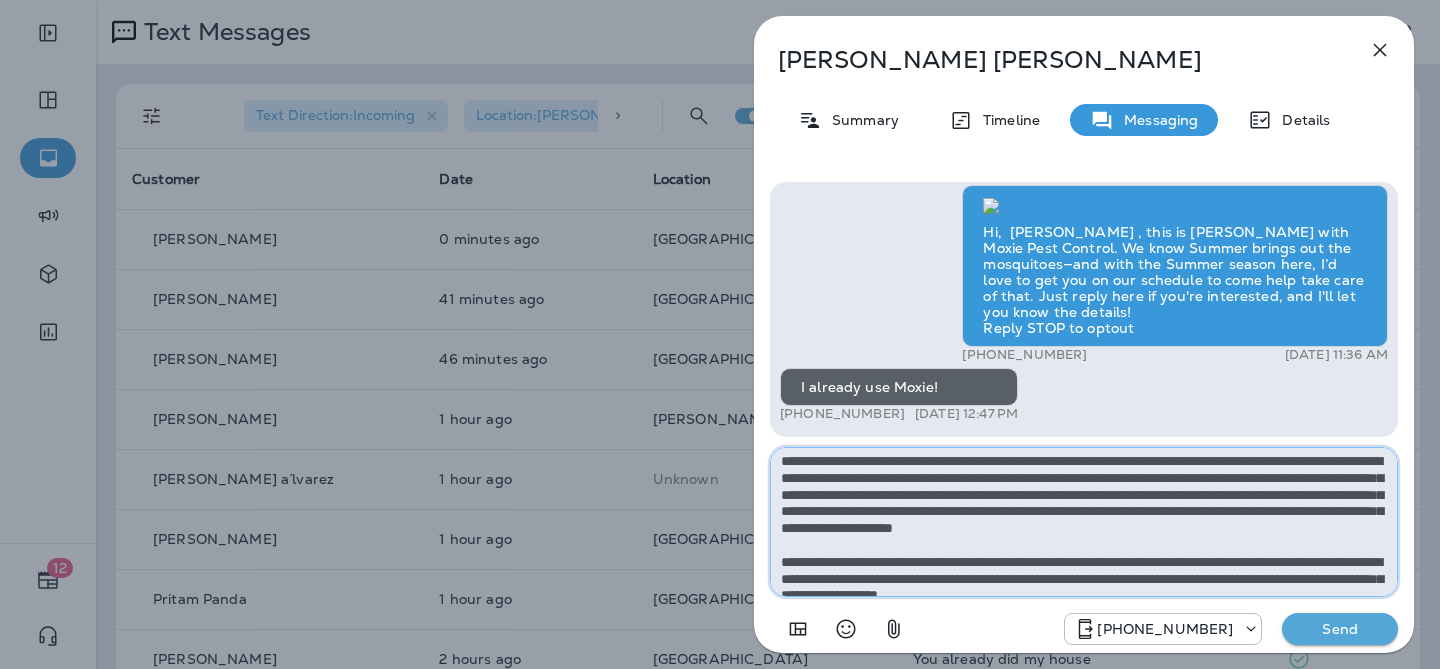 scroll, scrollTop: 0, scrollLeft: 0, axis: both 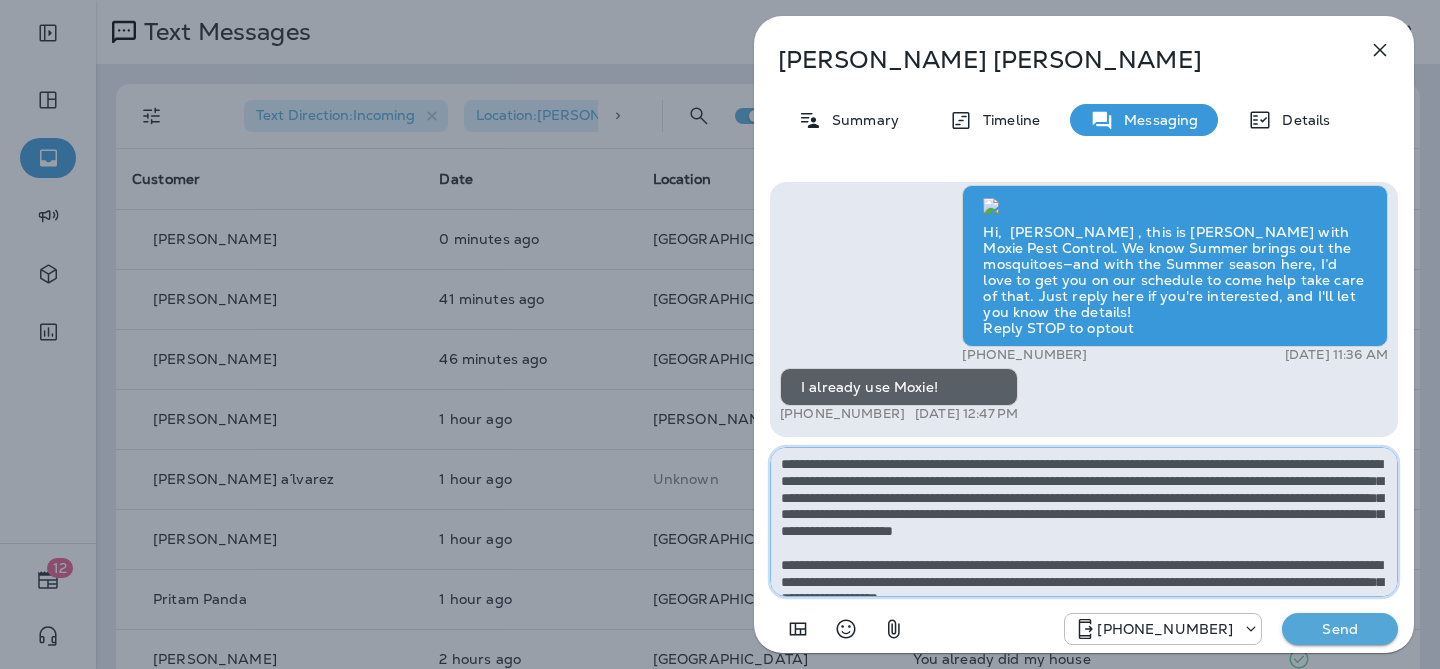type on "**********" 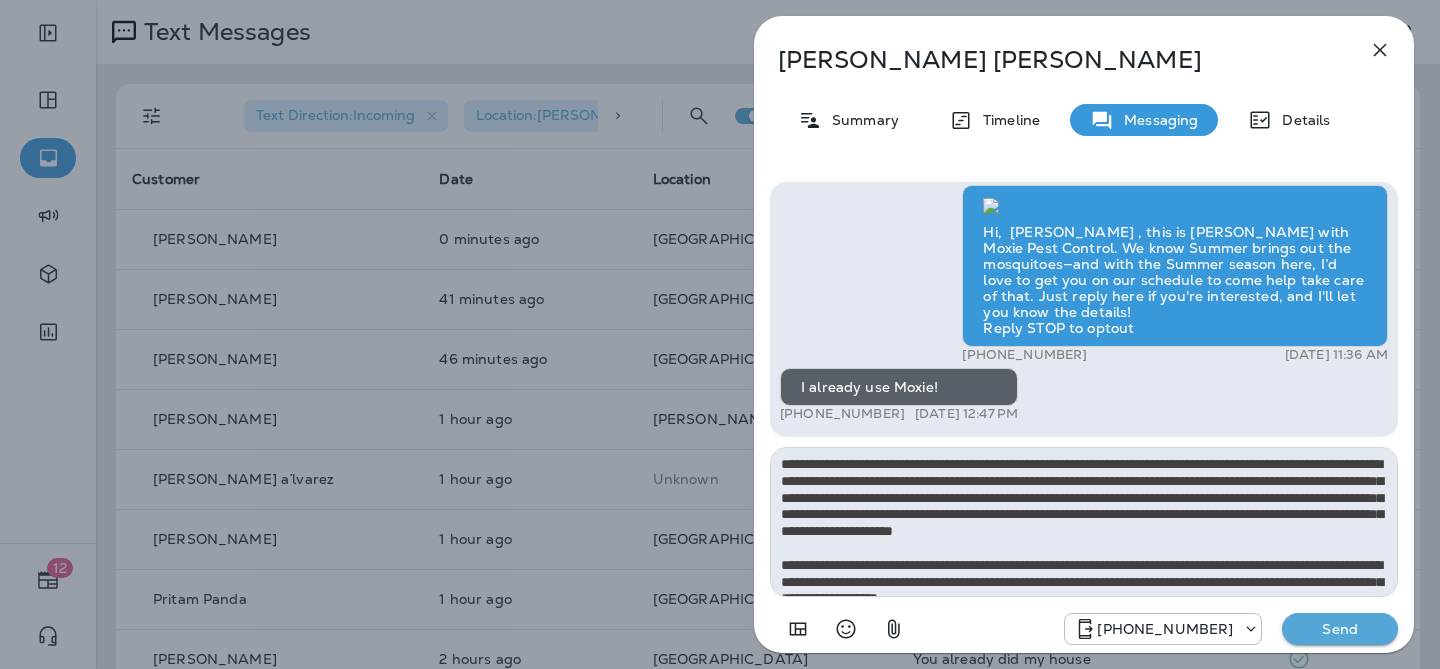 click on "Send" at bounding box center (1340, 629) 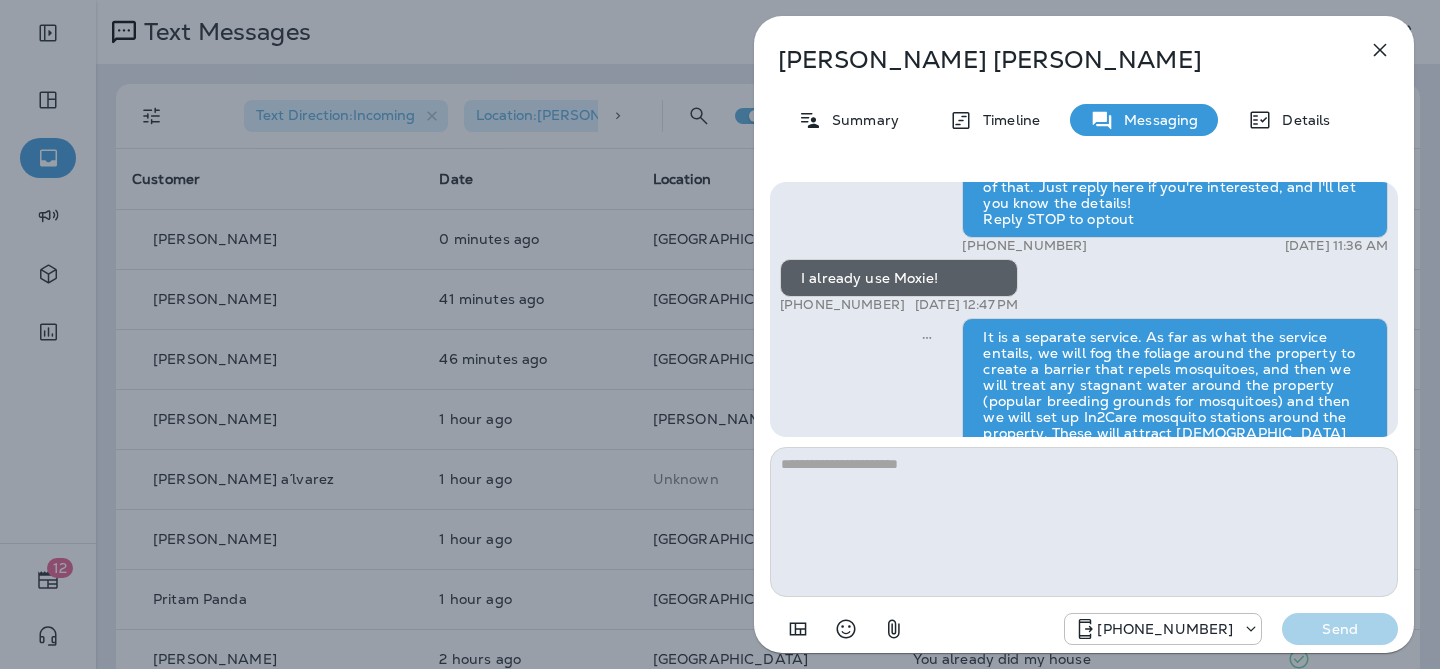 scroll, scrollTop: -253, scrollLeft: 0, axis: vertical 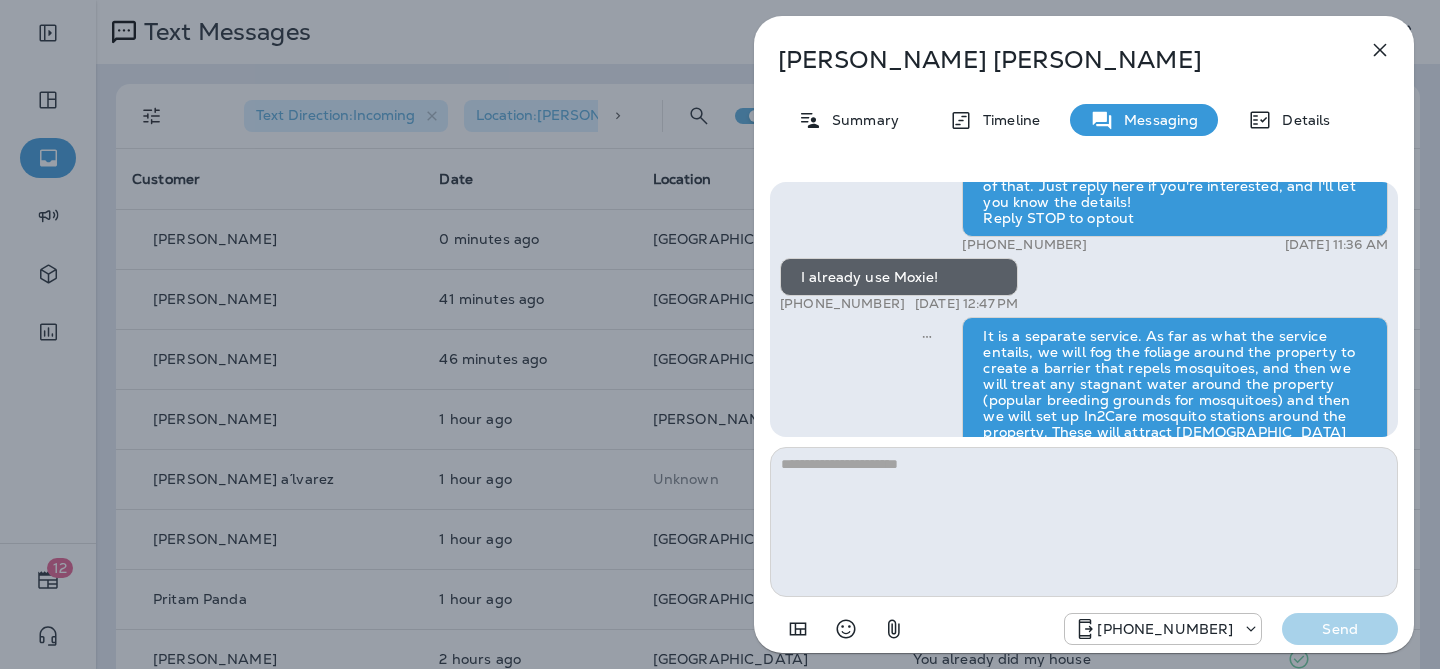 click at bounding box center (1380, 50) 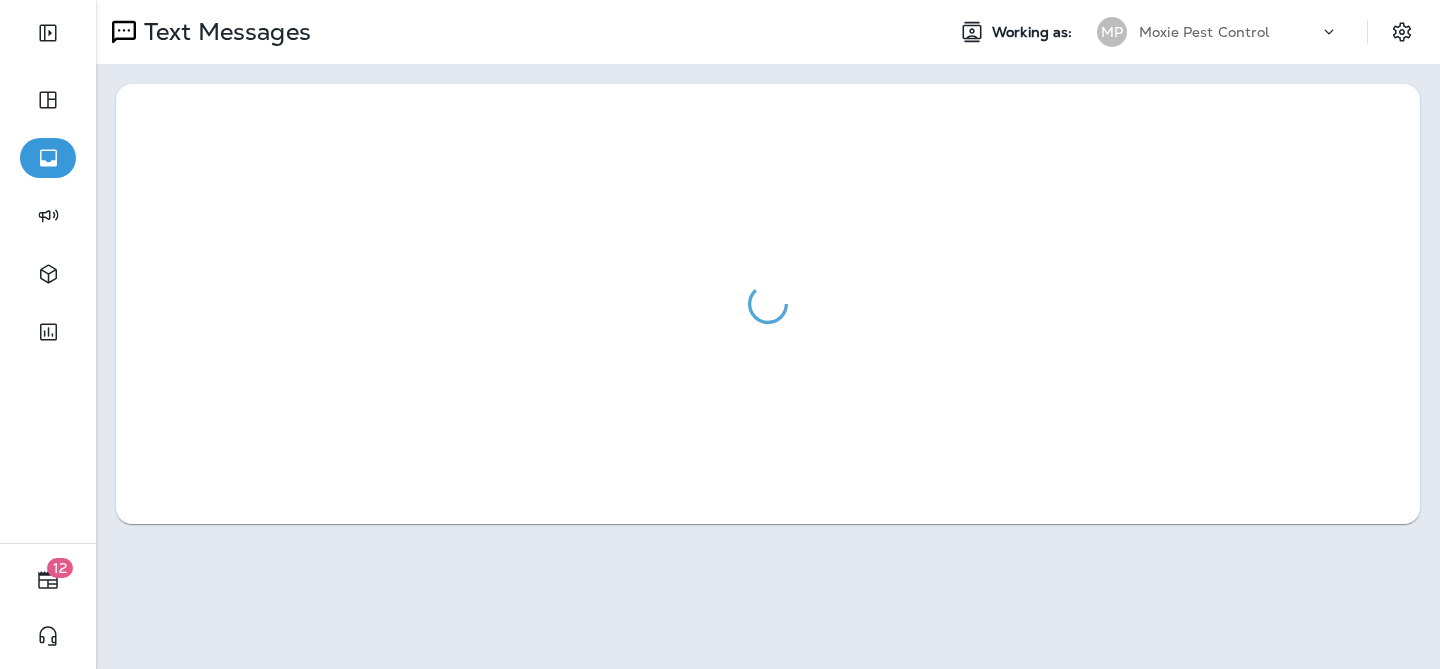 scroll, scrollTop: 0, scrollLeft: 0, axis: both 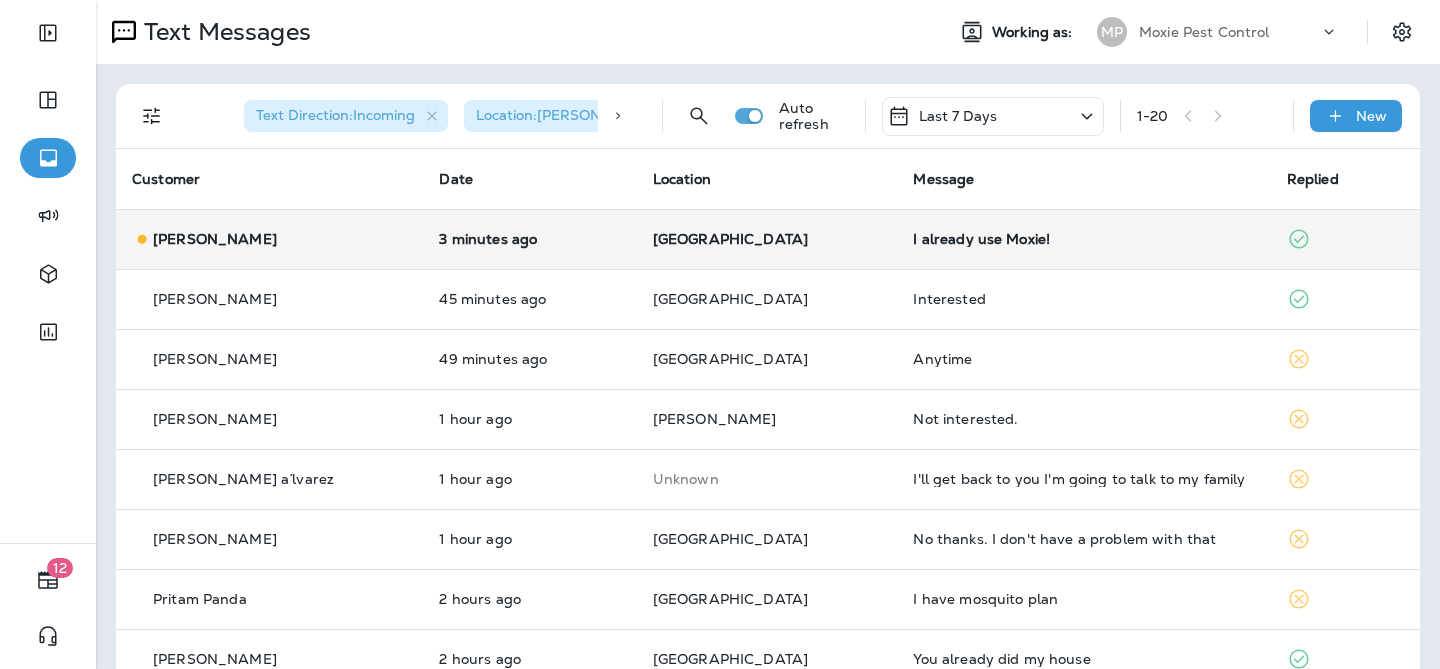 click on "[PERSON_NAME]" at bounding box center (269, 239) 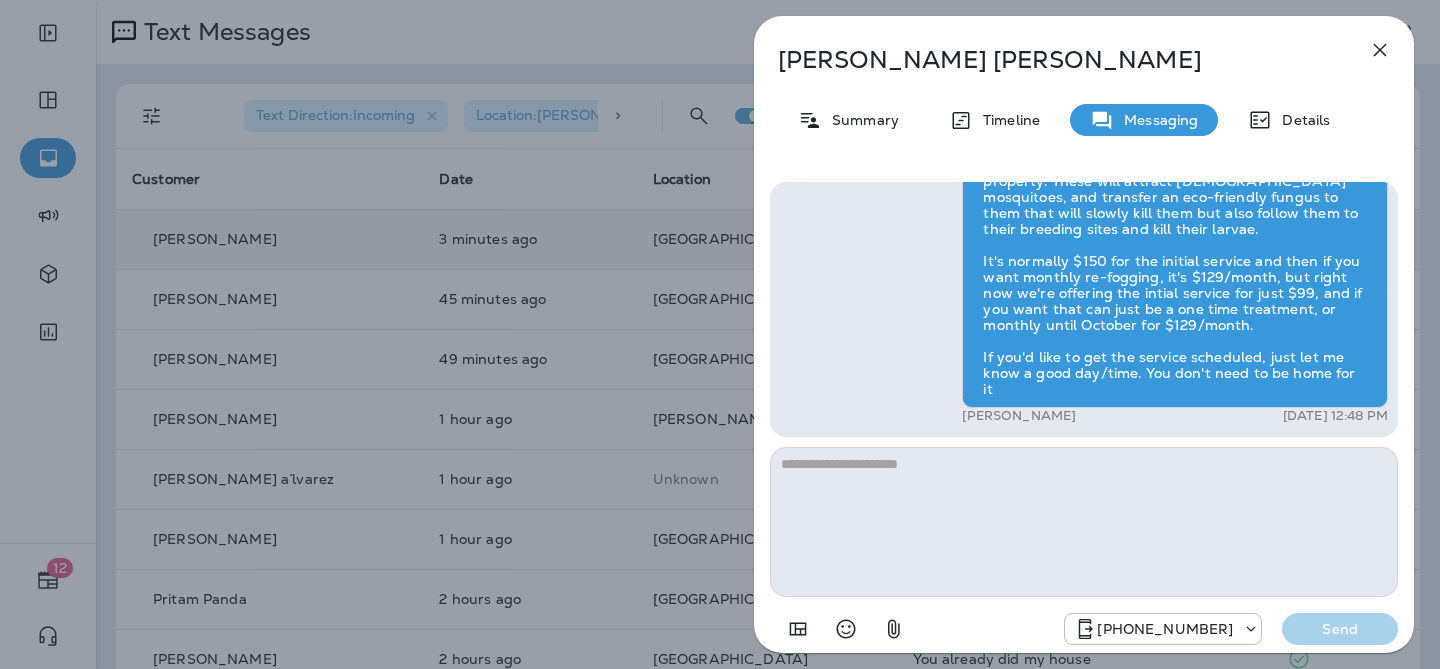scroll, scrollTop: 0, scrollLeft: 0, axis: both 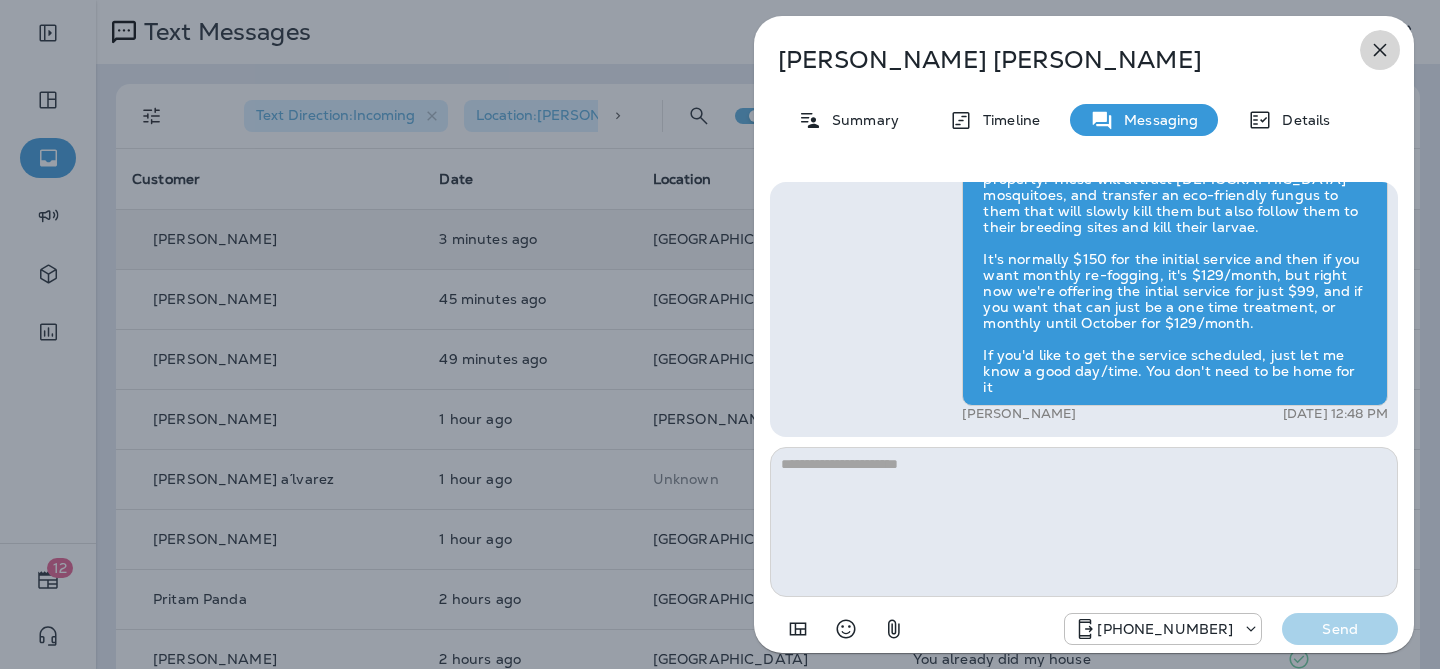 click 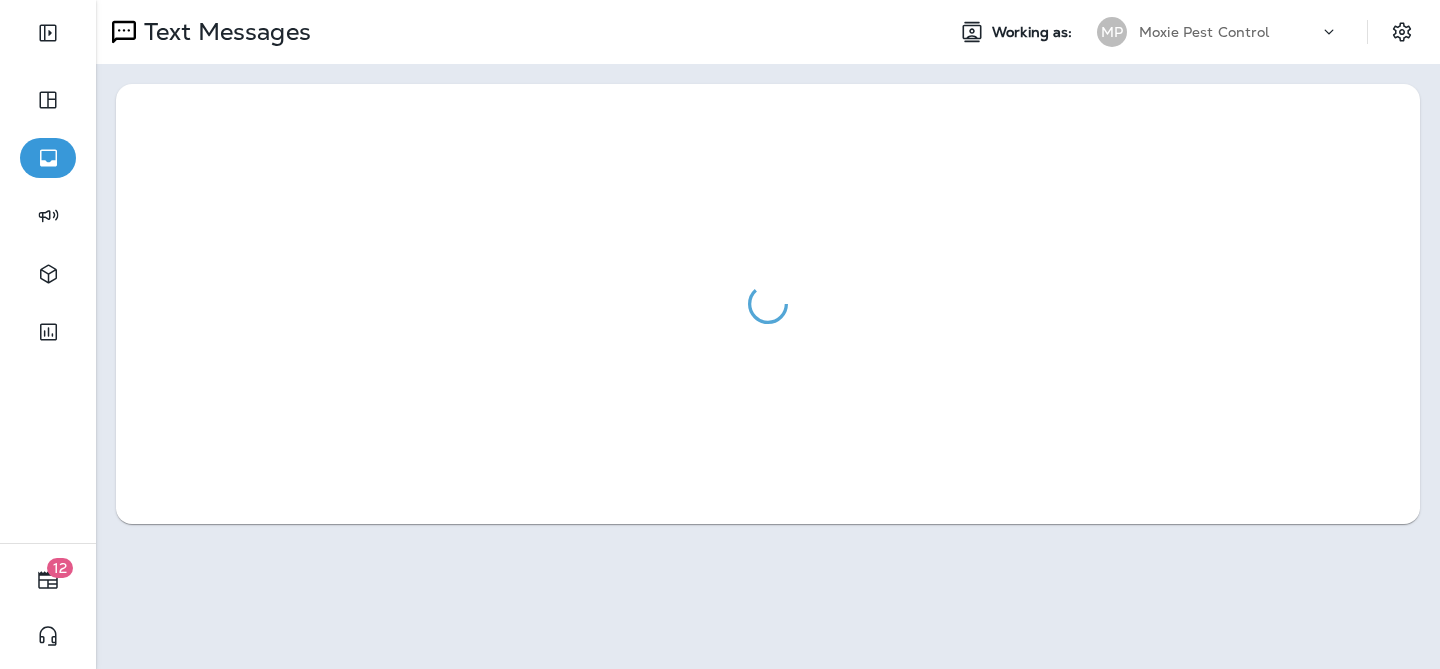 scroll, scrollTop: 0, scrollLeft: 0, axis: both 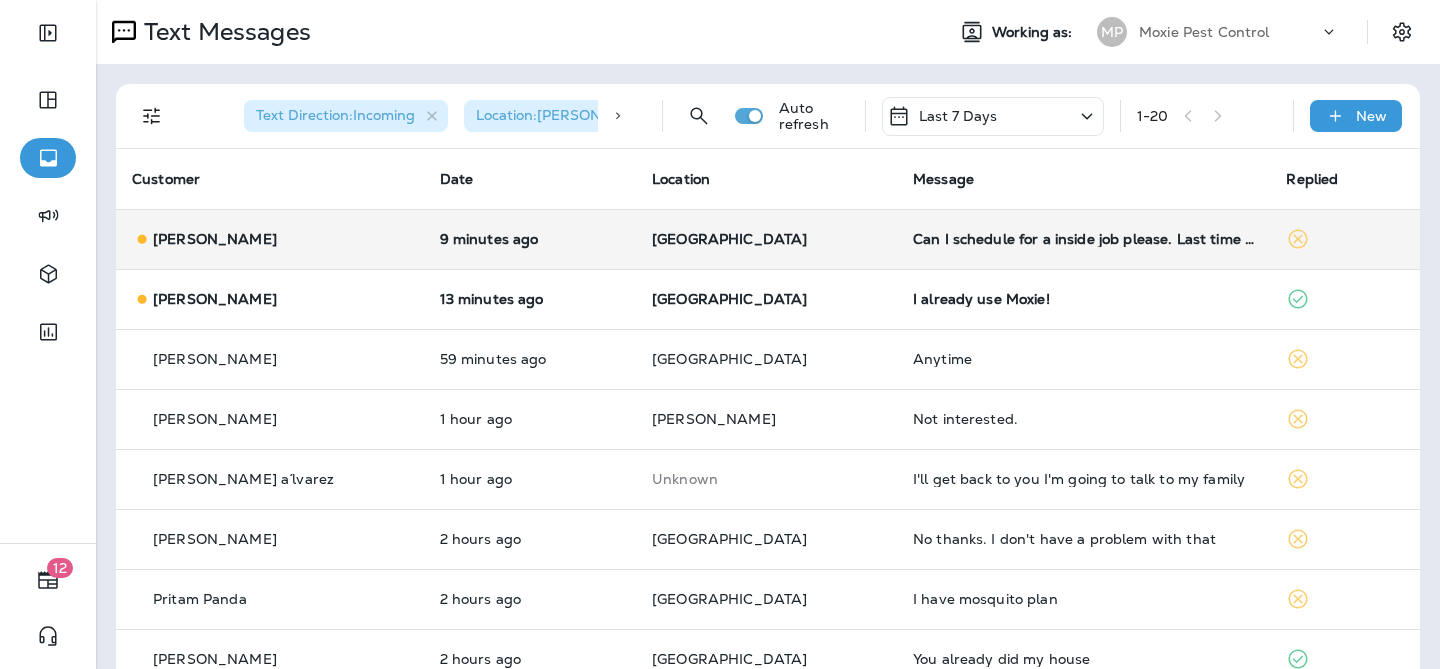 click on "[GEOGRAPHIC_DATA]" at bounding box center [766, 239] 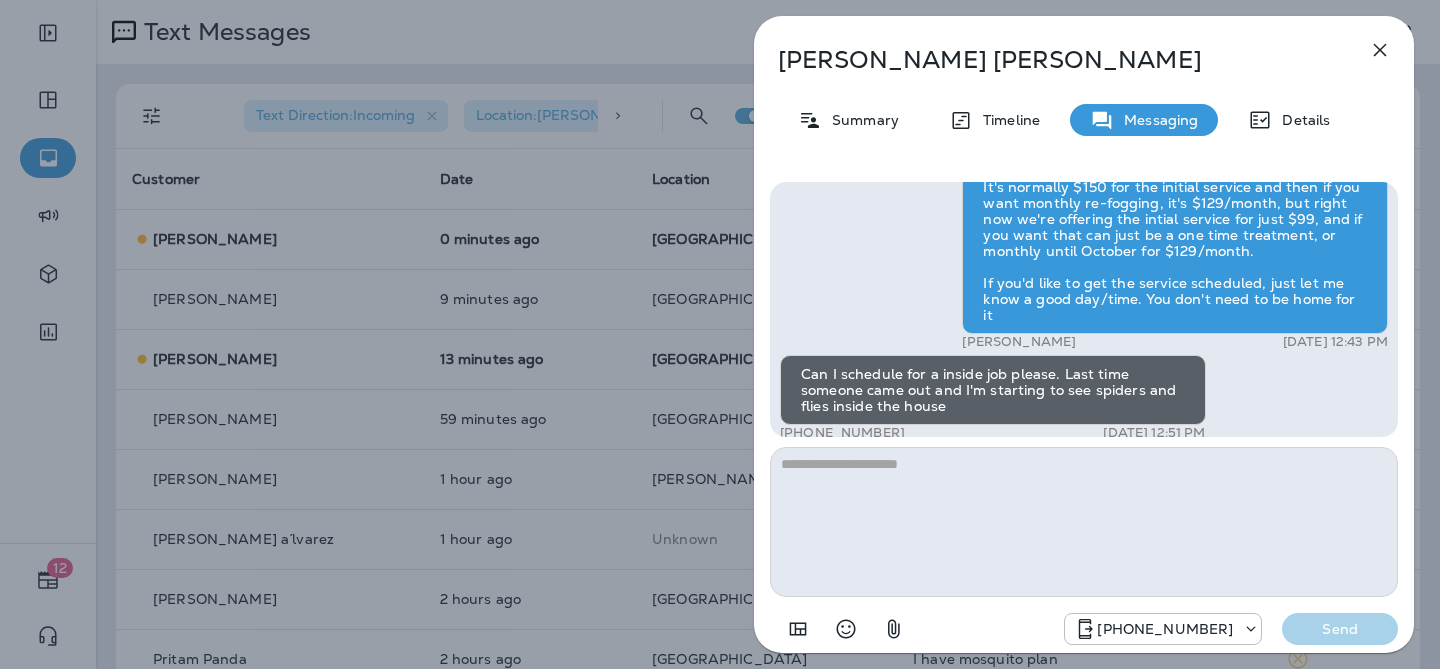 scroll, scrollTop: 1, scrollLeft: 0, axis: vertical 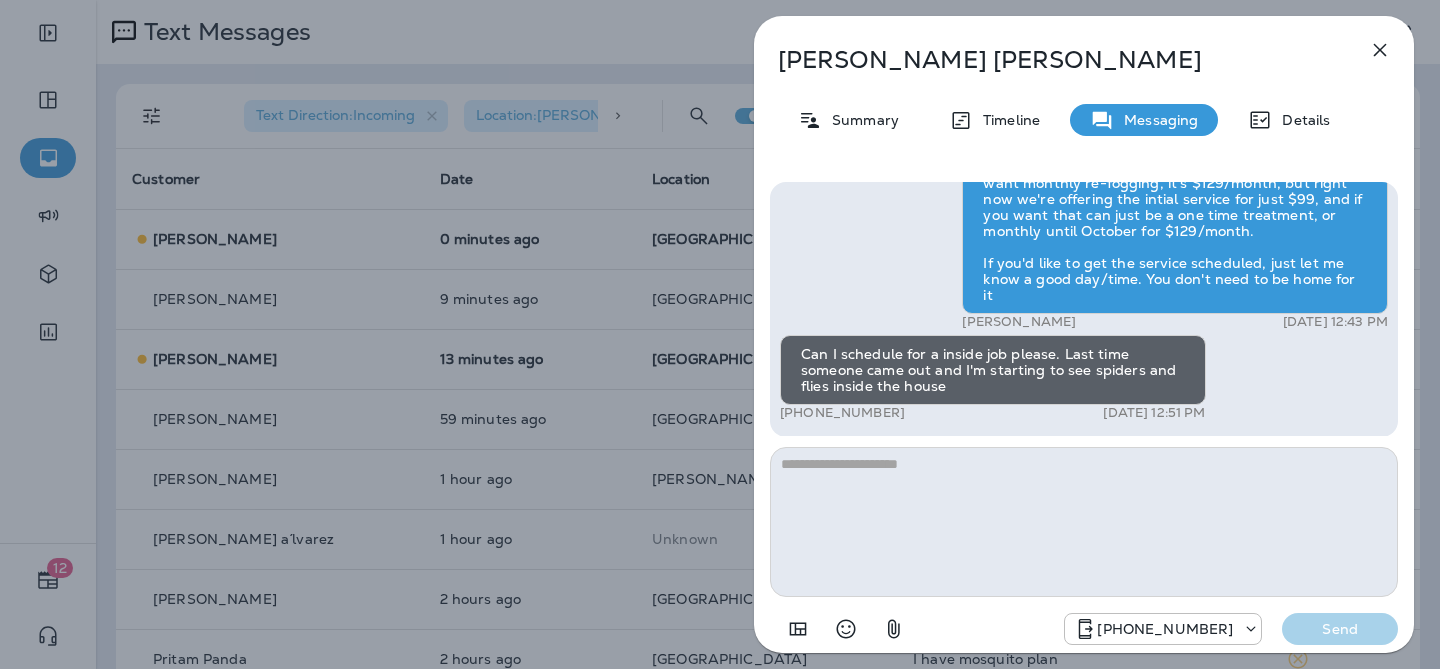 click 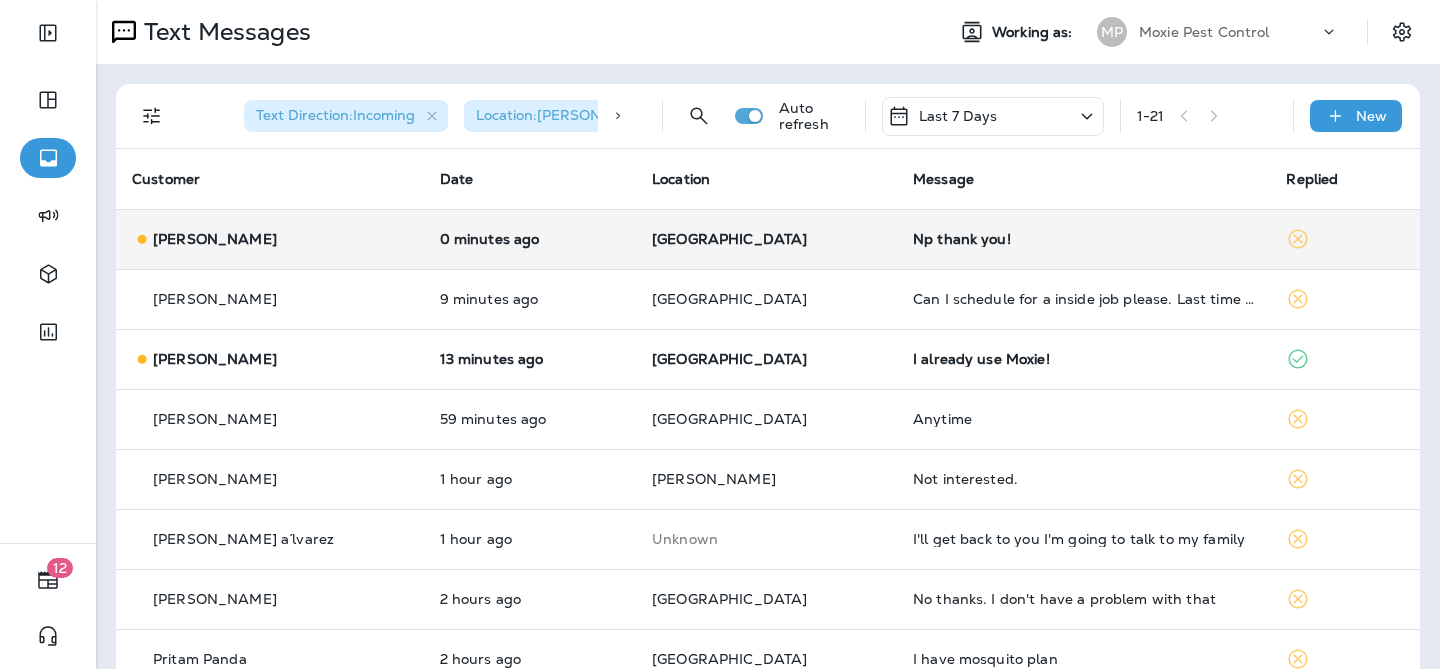 click on "[GEOGRAPHIC_DATA]" at bounding box center [766, 239] 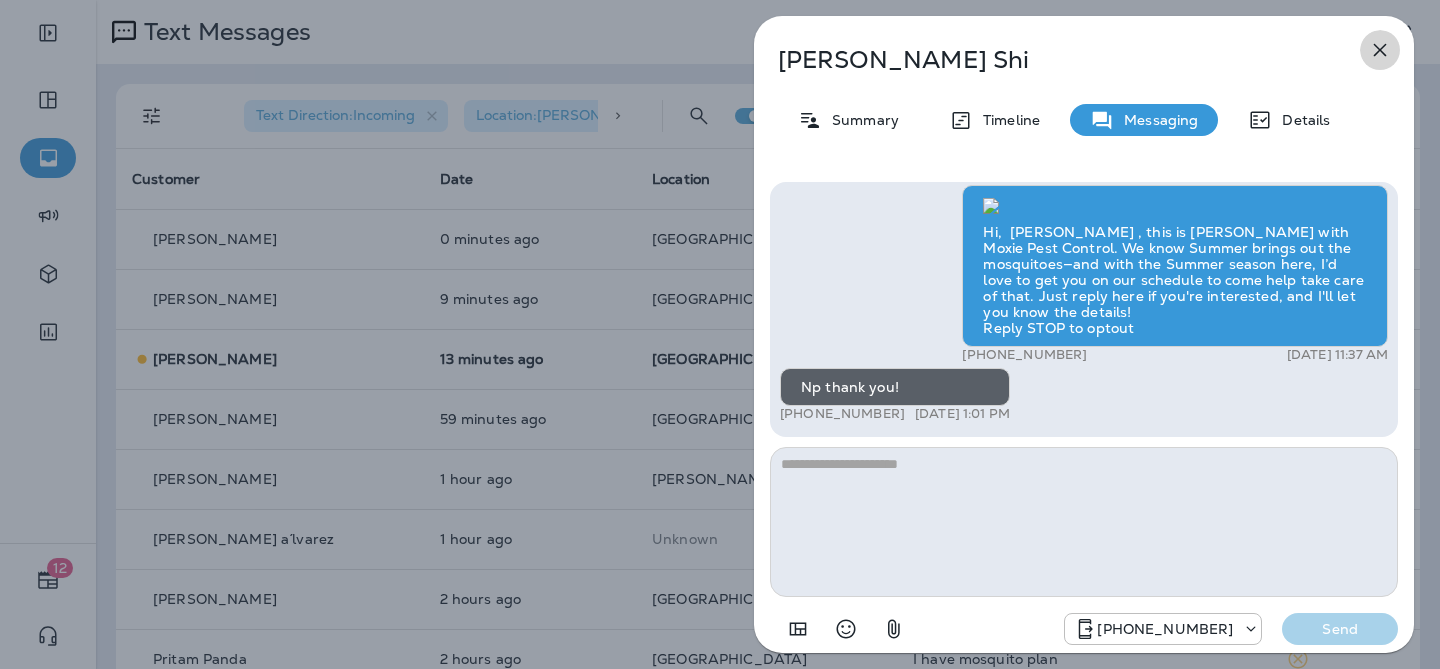 click 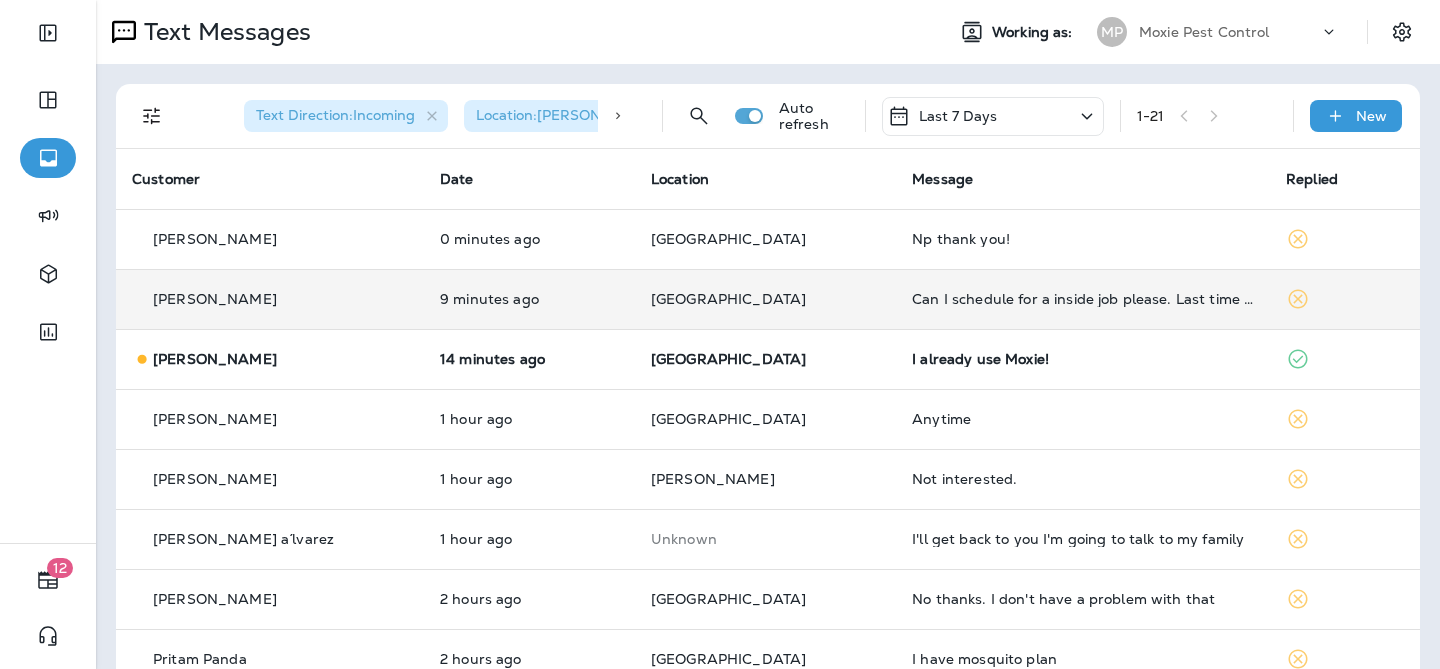 click on "[GEOGRAPHIC_DATA]" at bounding box center (765, 299) 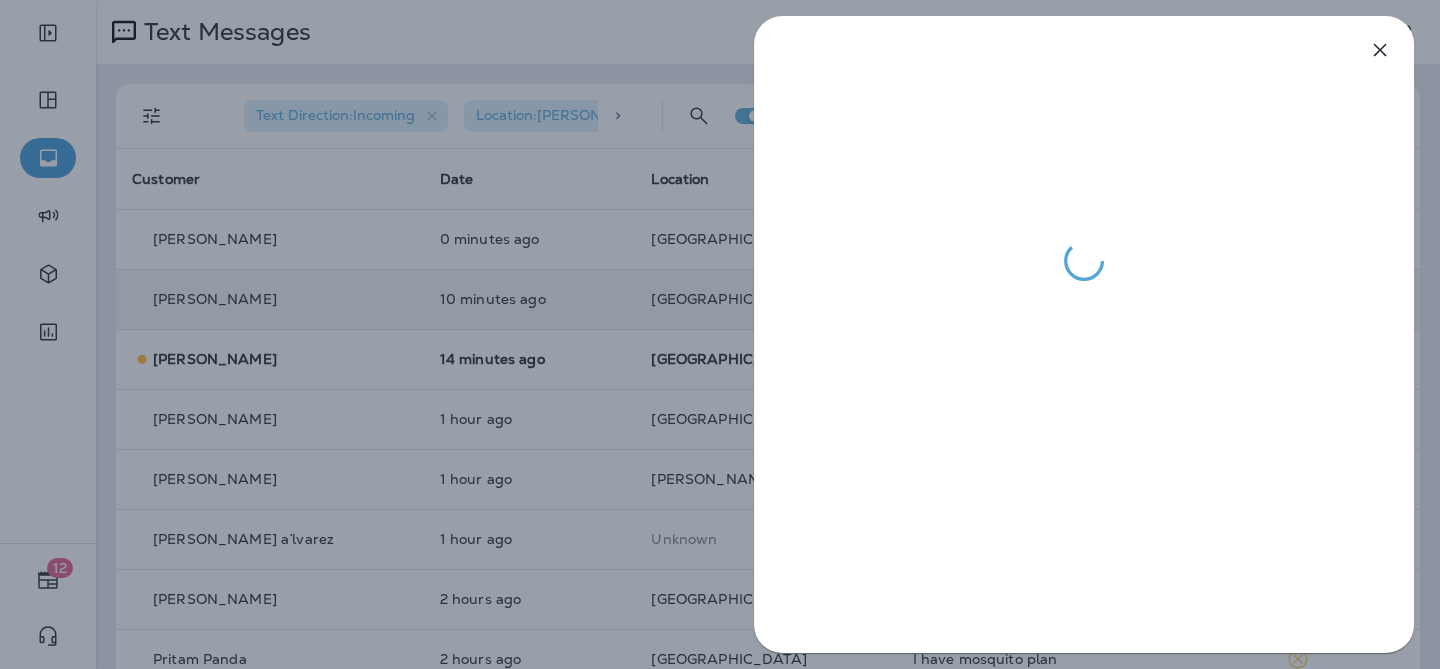 click at bounding box center [720, 334] 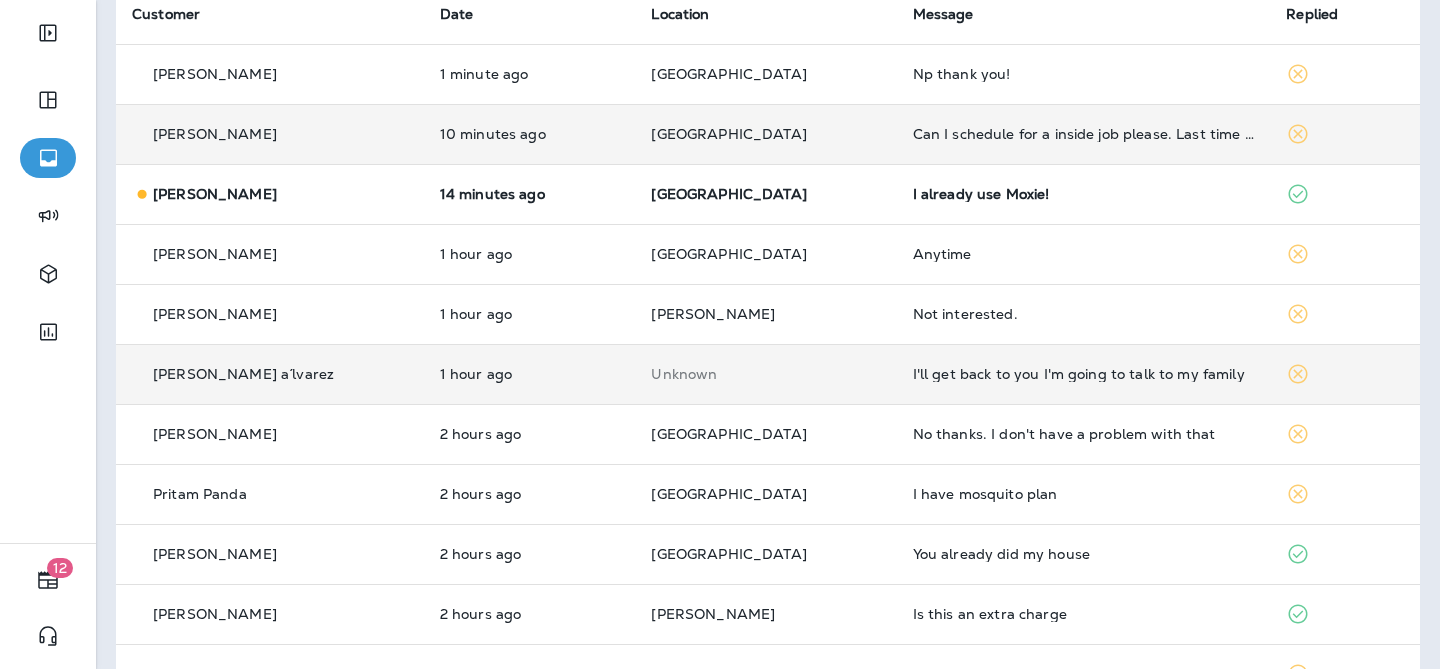 scroll, scrollTop: 166, scrollLeft: 0, axis: vertical 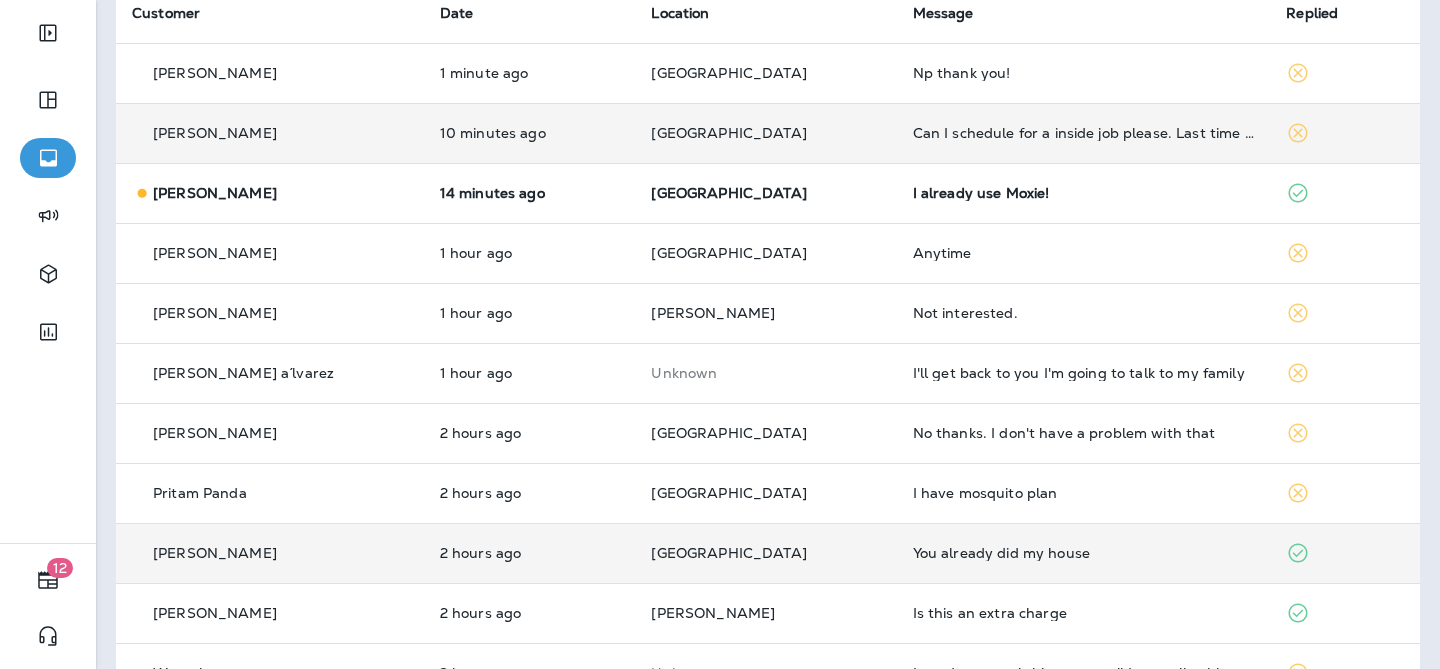 click on "[GEOGRAPHIC_DATA]" at bounding box center (765, 553) 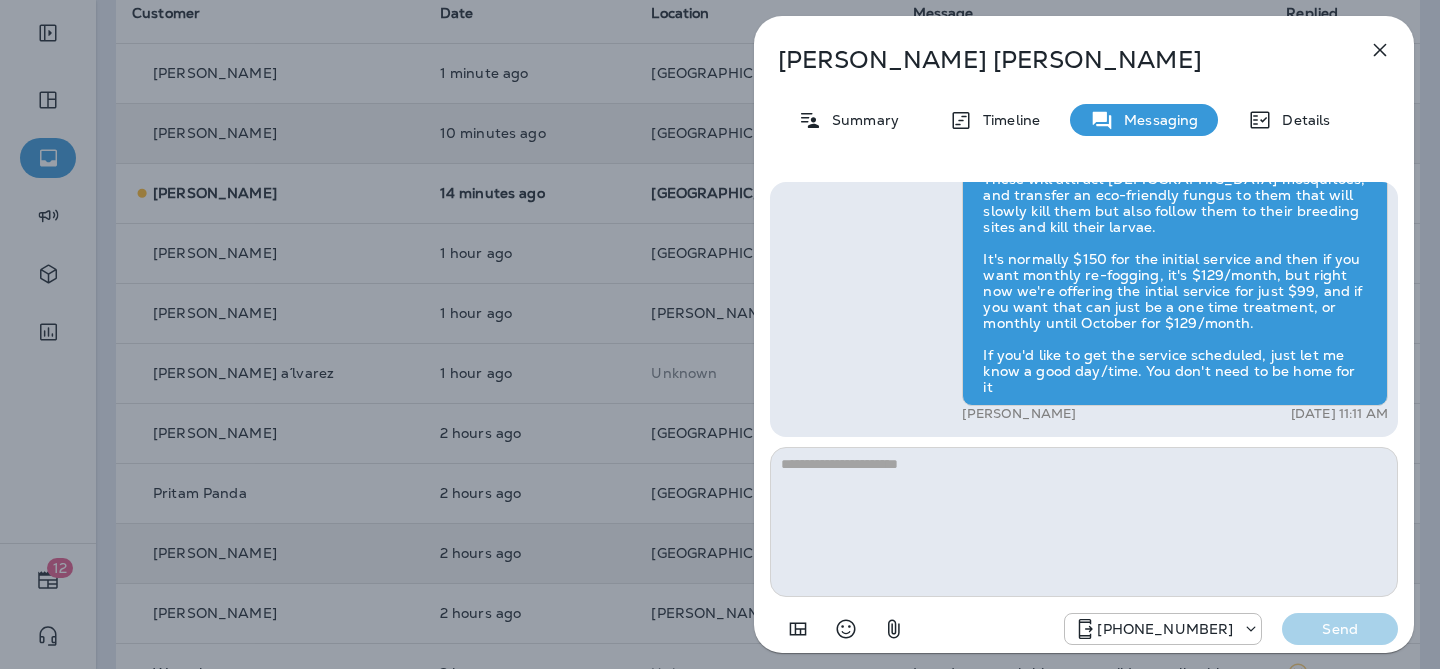 click 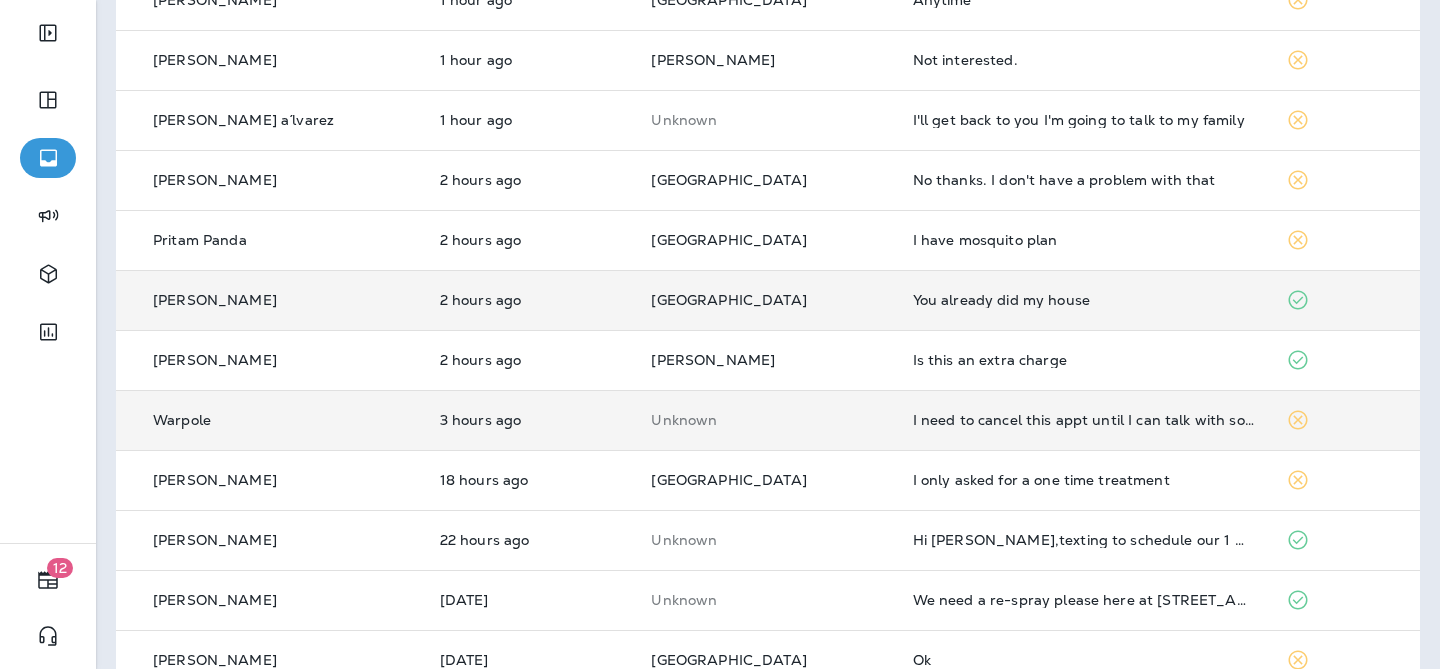 scroll, scrollTop: 660, scrollLeft: 0, axis: vertical 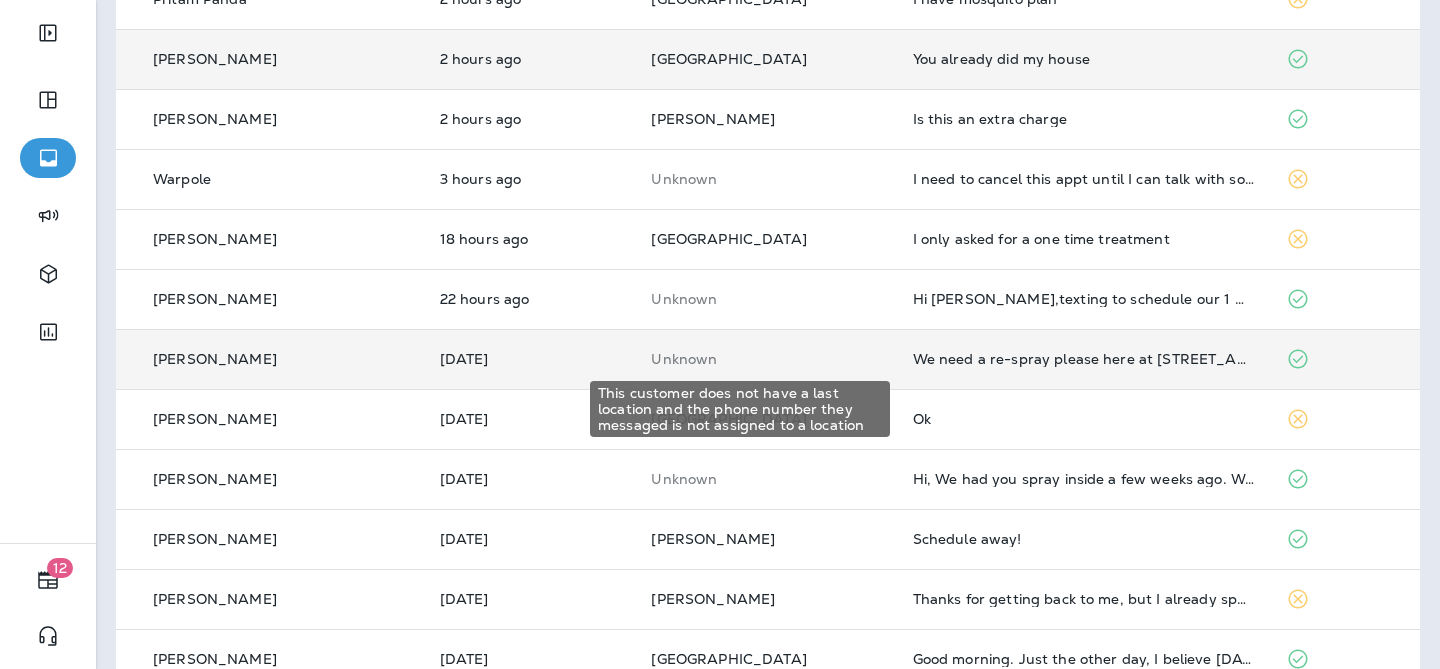 click on "Unknown" at bounding box center (765, 359) 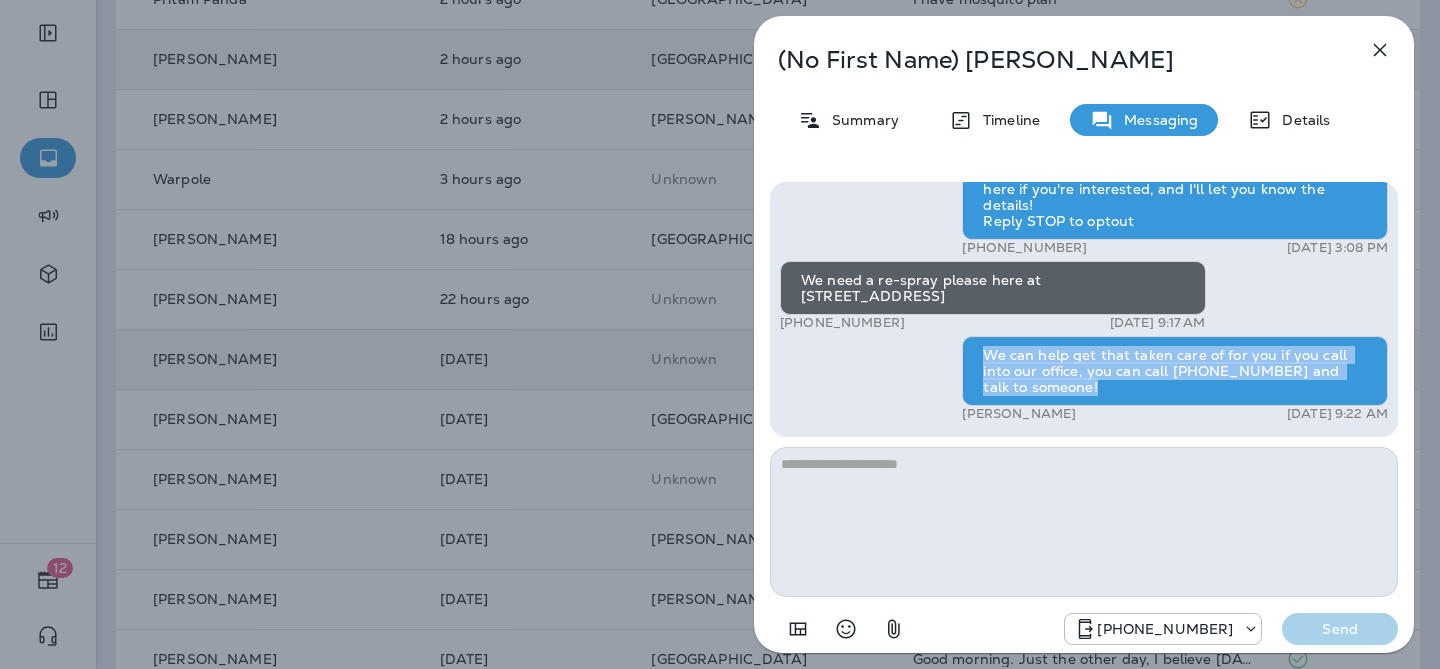 drag, startPoint x: 982, startPoint y: 352, endPoint x: 1059, endPoint y: 388, distance: 85 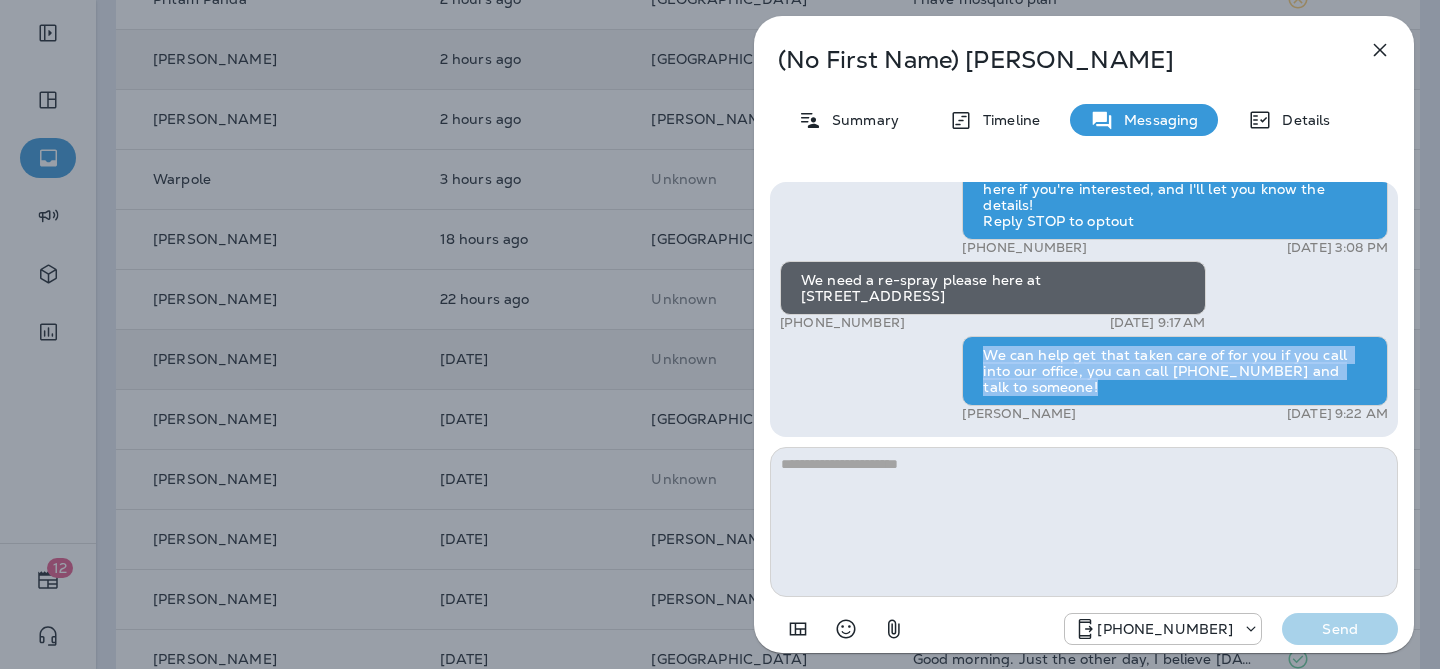 copy on "We can help get that taken care of for you if you call into our office, you can call (817) 659-2888 and talk to someone!" 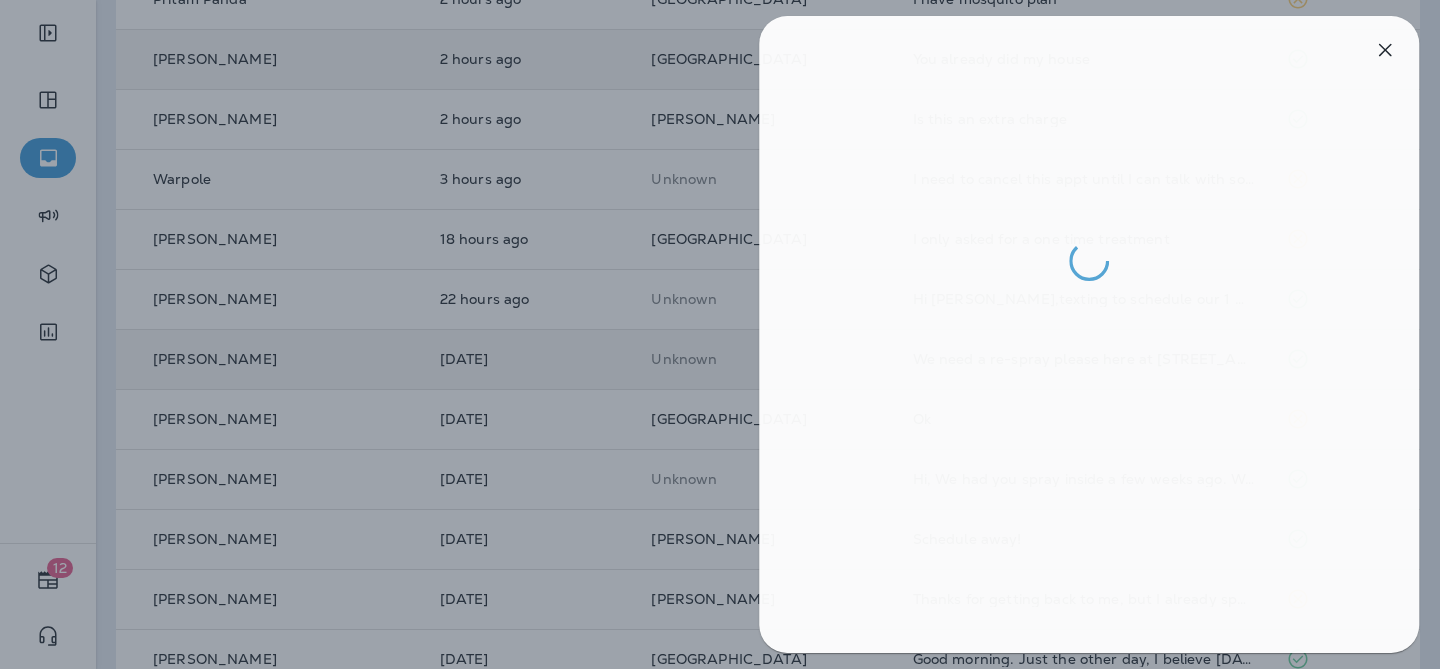 click at bounding box center [725, 334] 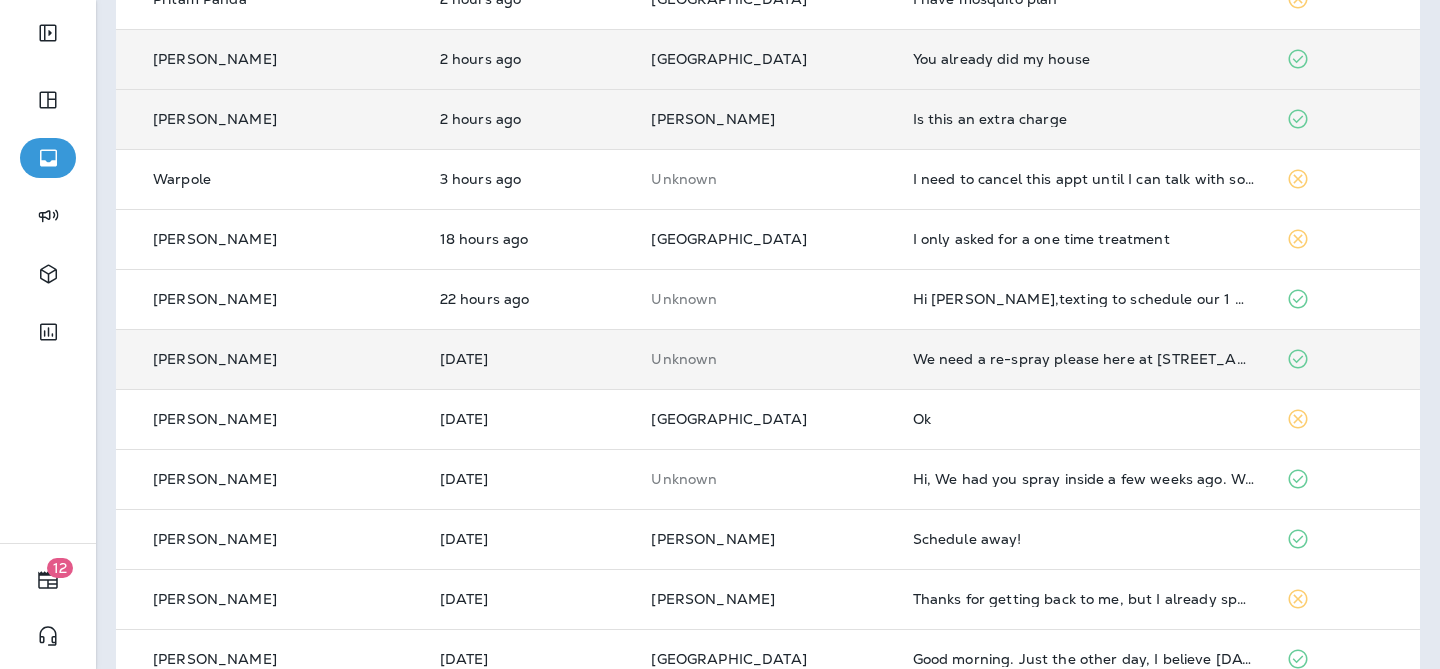 scroll, scrollTop: 0, scrollLeft: 0, axis: both 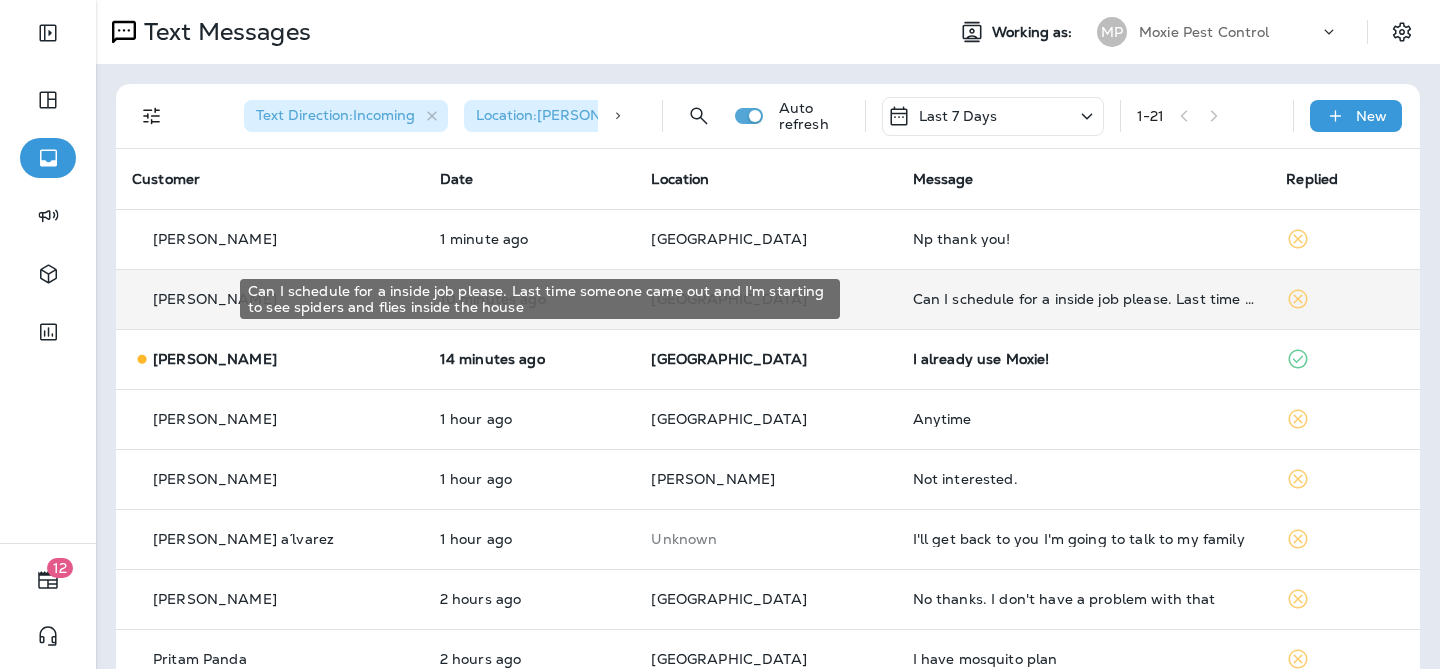 click on "Can I schedule for a inside job please. Last time someone came out and I'm starting to see spiders and flies inside the house" at bounding box center (1084, 299) 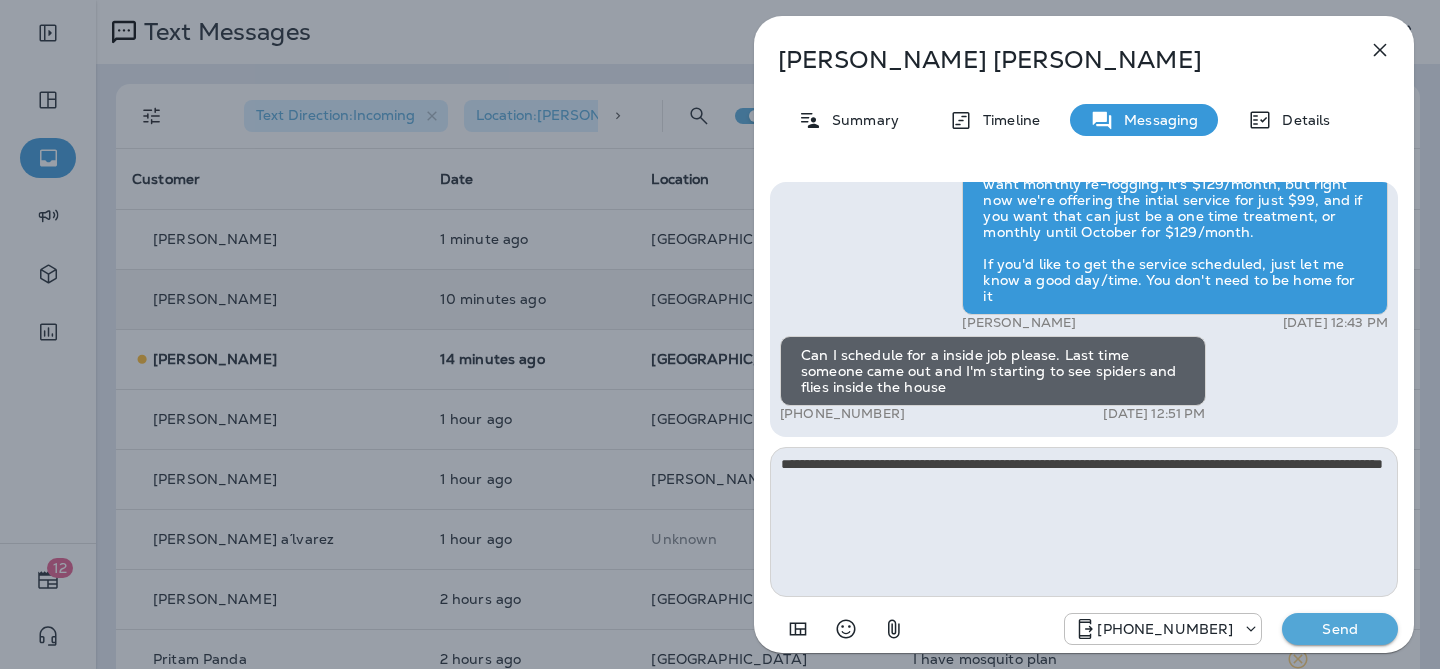 type on "**********" 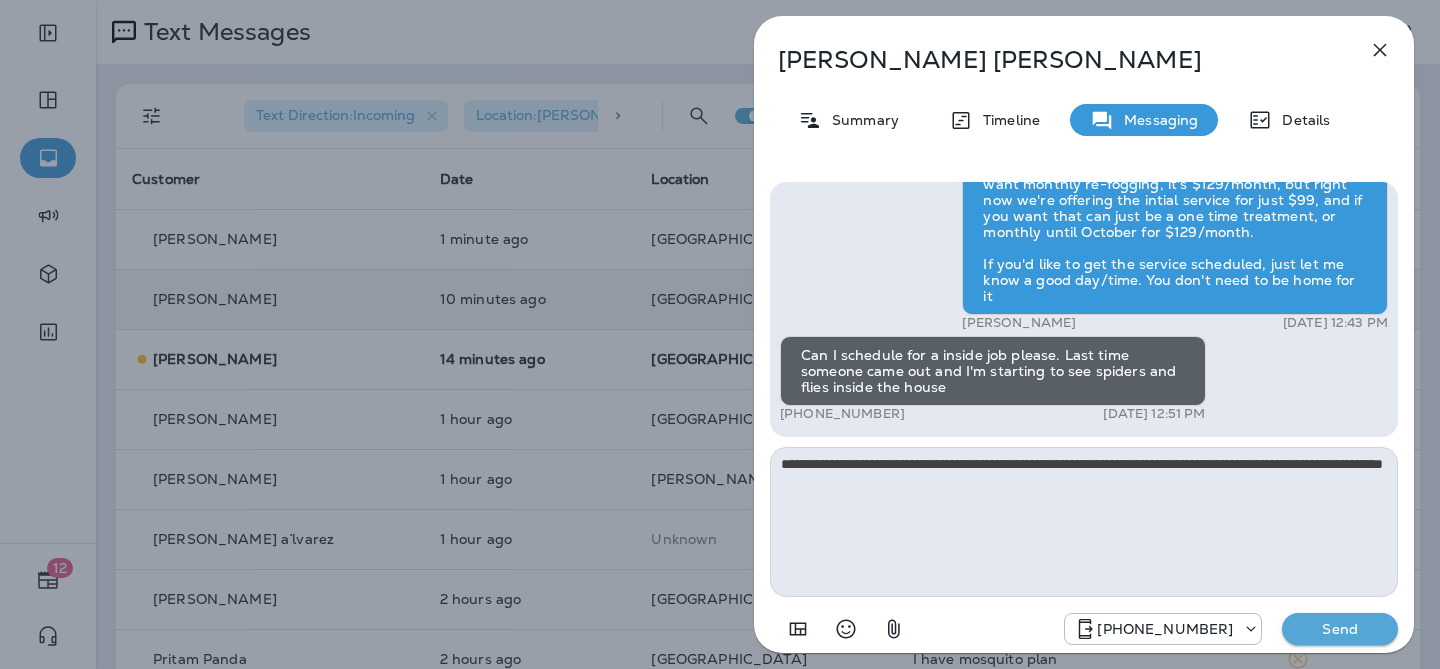 type 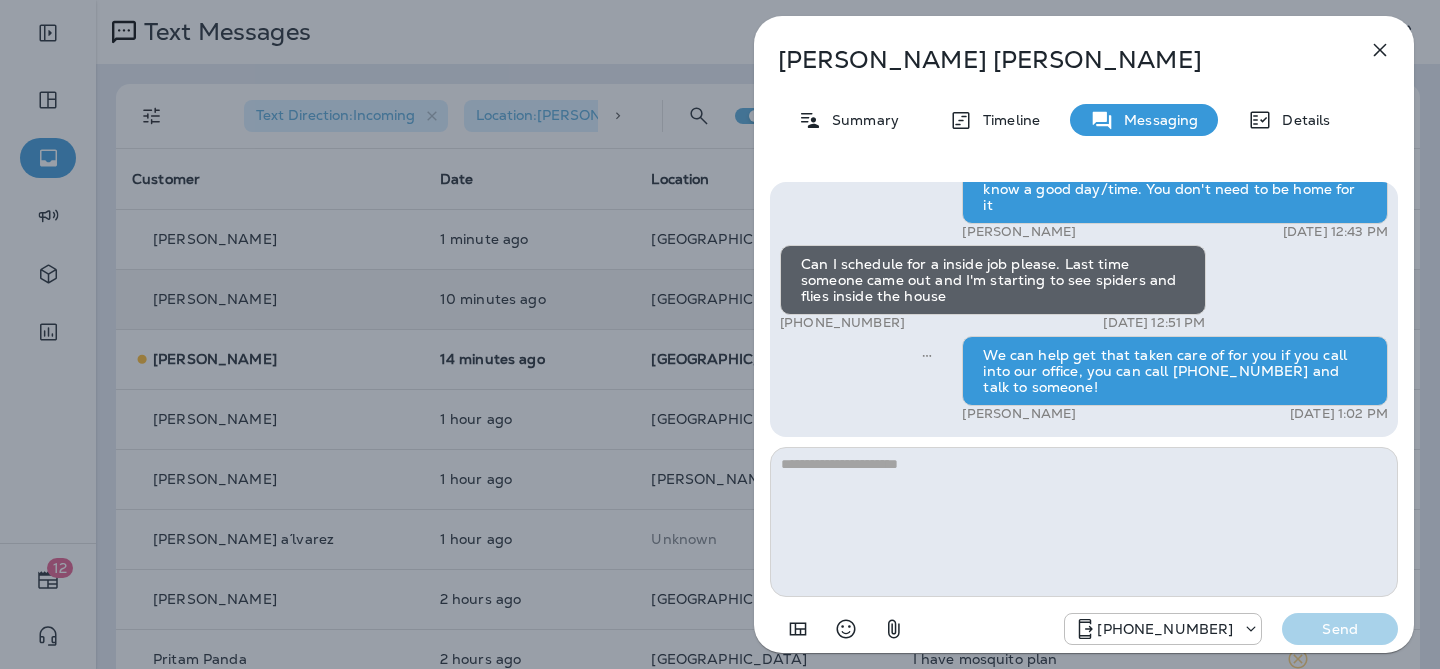 click 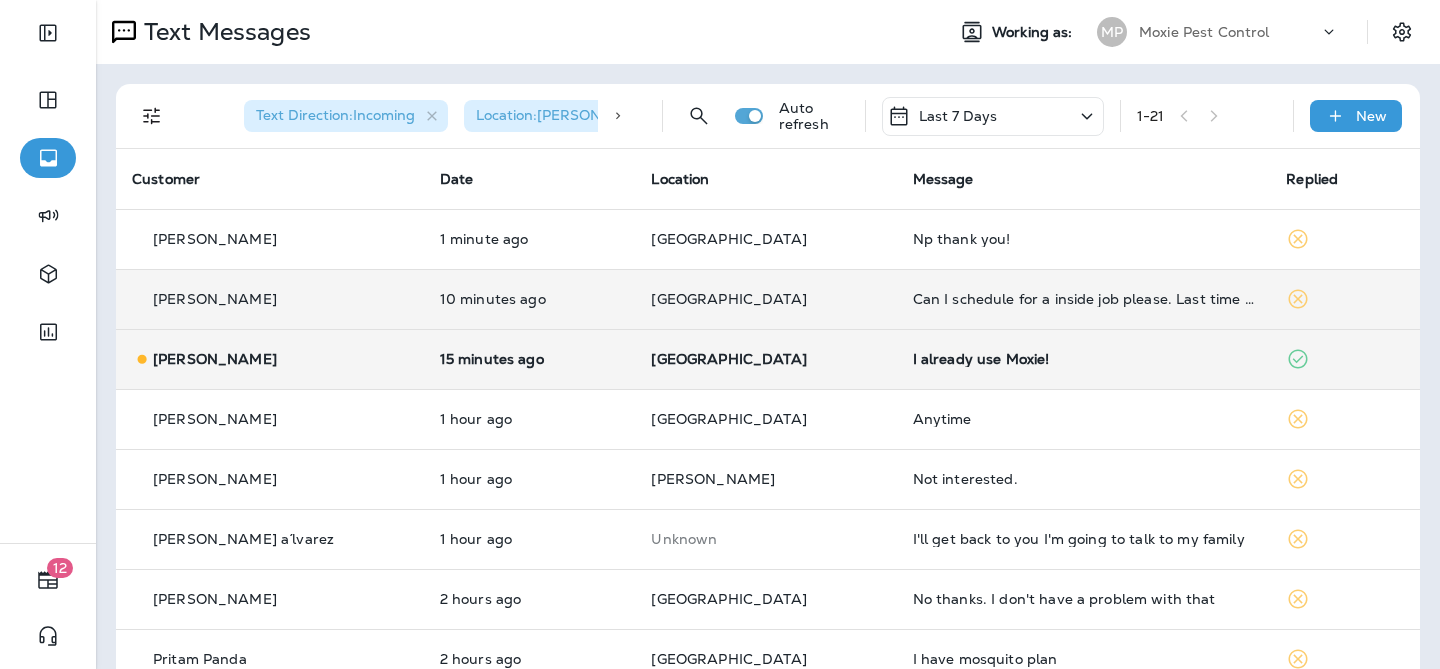 click on "15 minutes ago" at bounding box center (530, 359) 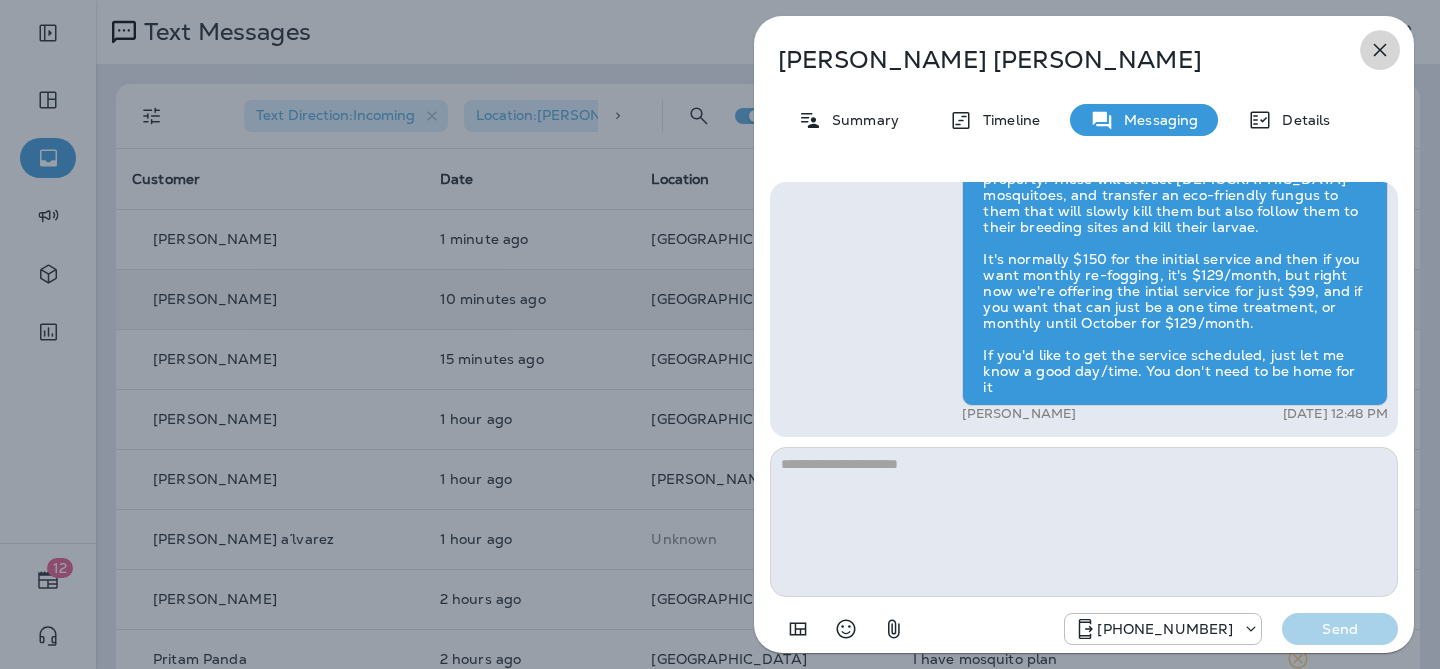 click 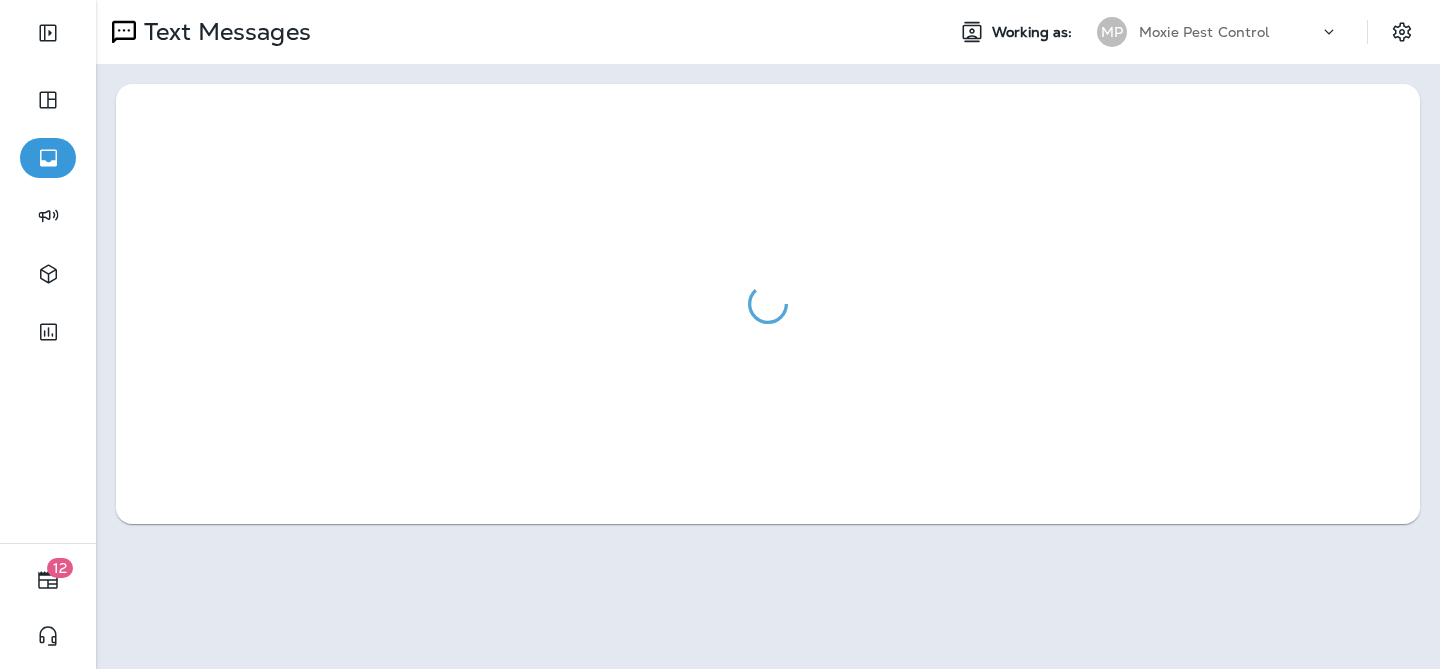 scroll, scrollTop: 0, scrollLeft: 0, axis: both 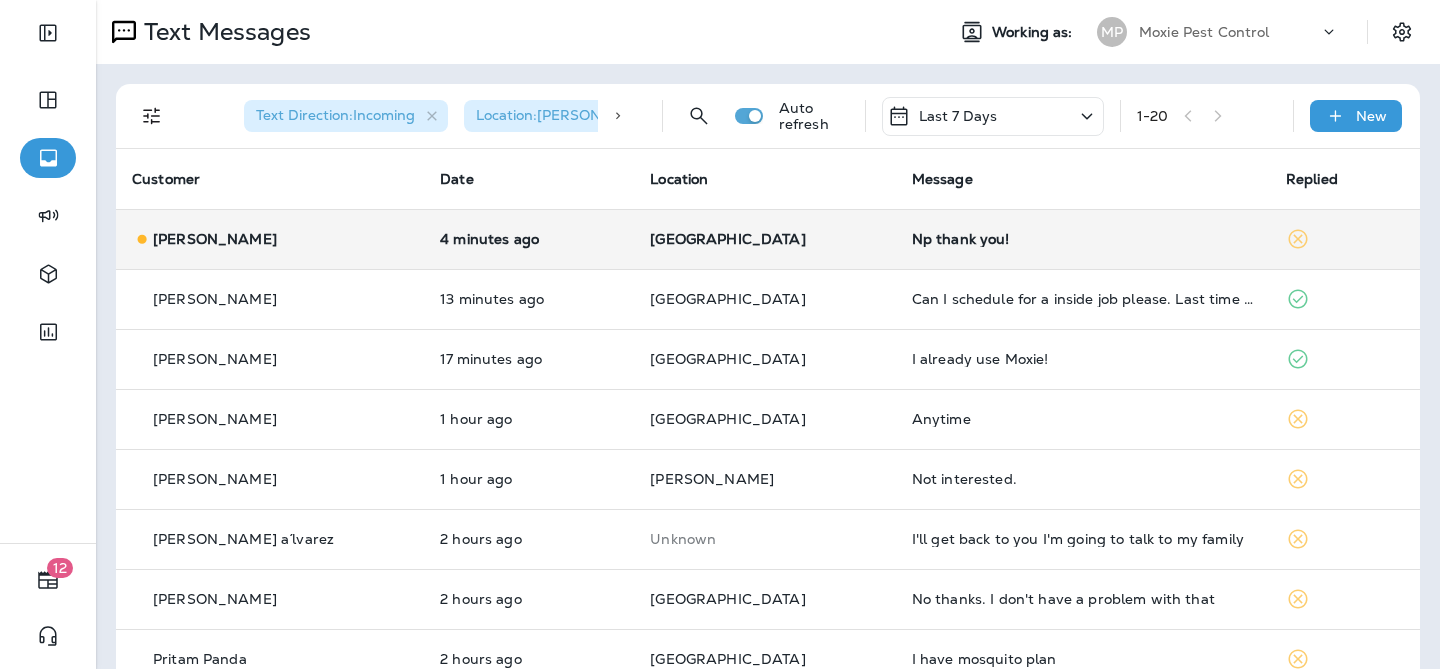 click on "[PERSON_NAME]" at bounding box center (270, 239) 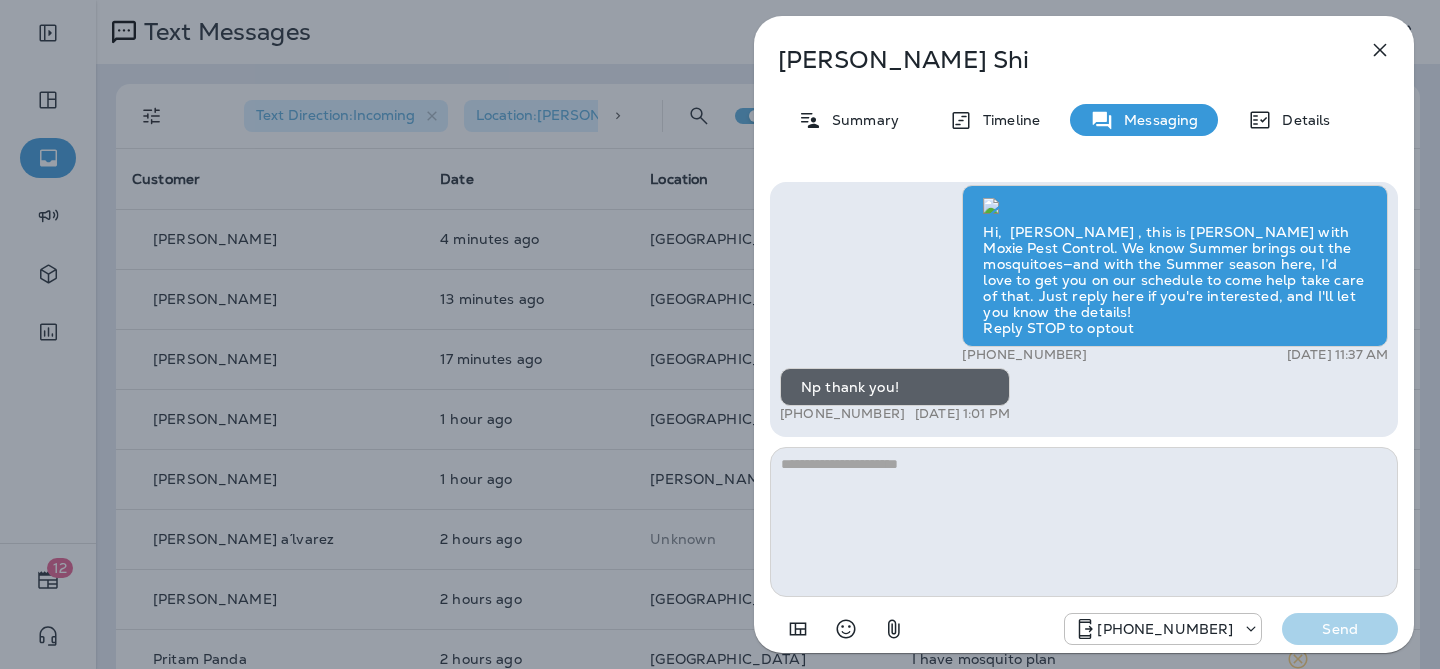 click at bounding box center [1380, 50] 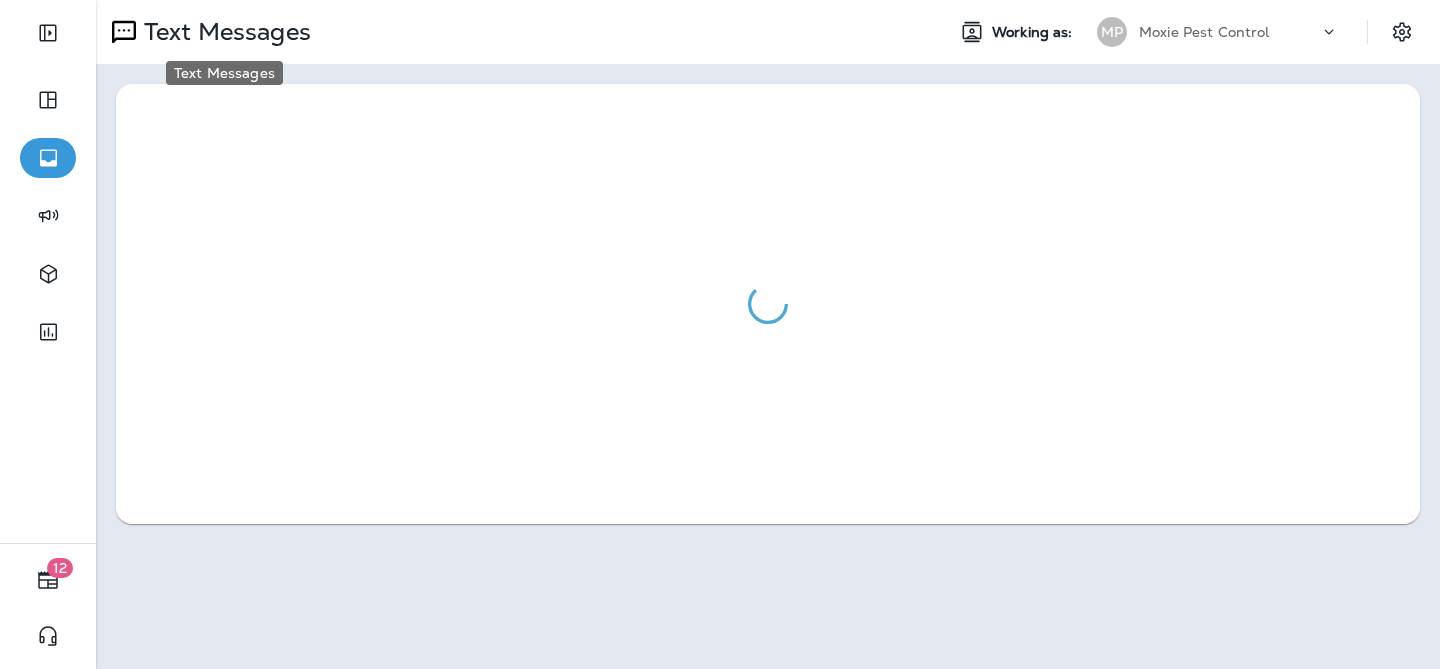 scroll, scrollTop: 0, scrollLeft: 0, axis: both 